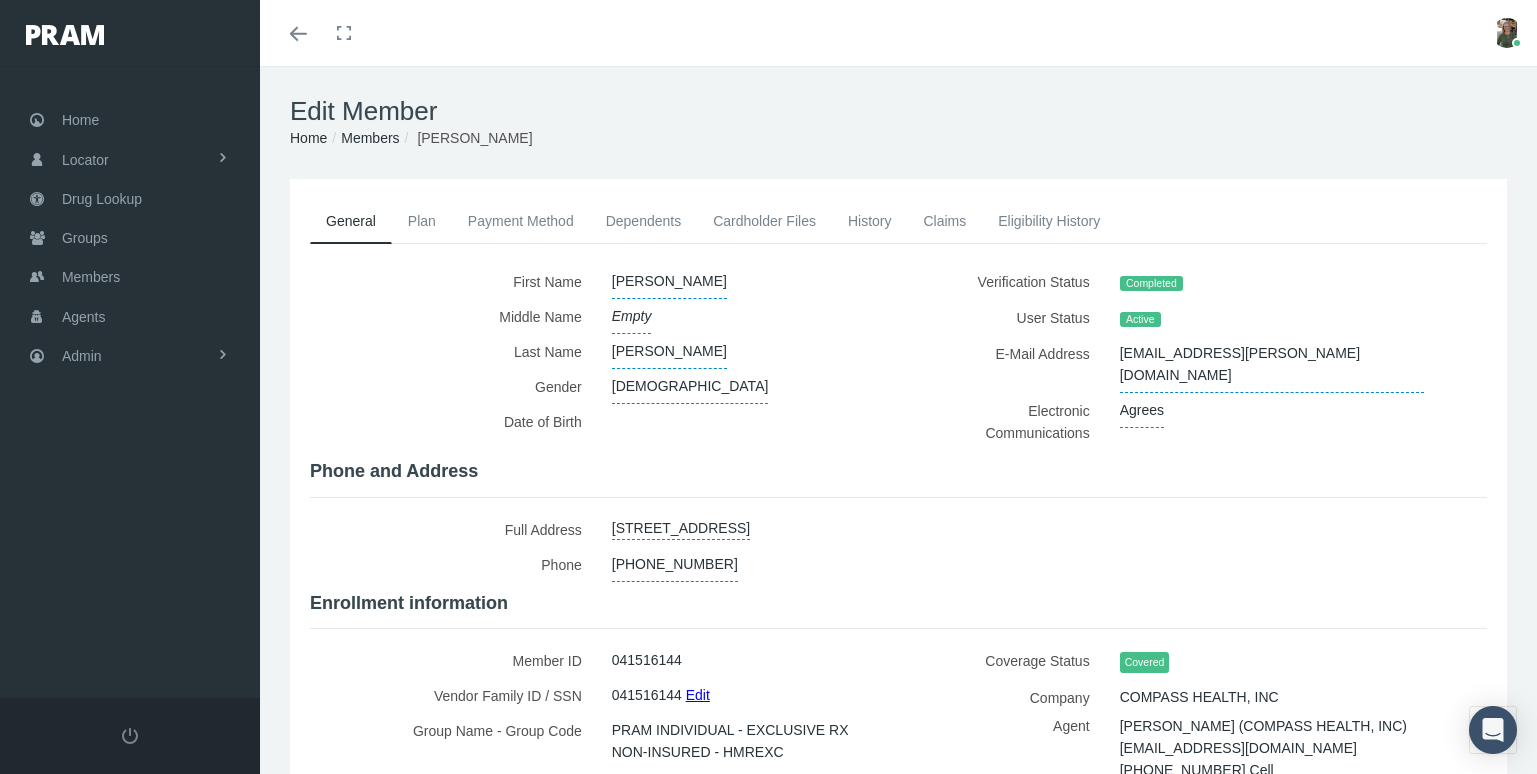 scroll, scrollTop: 0, scrollLeft: 0, axis: both 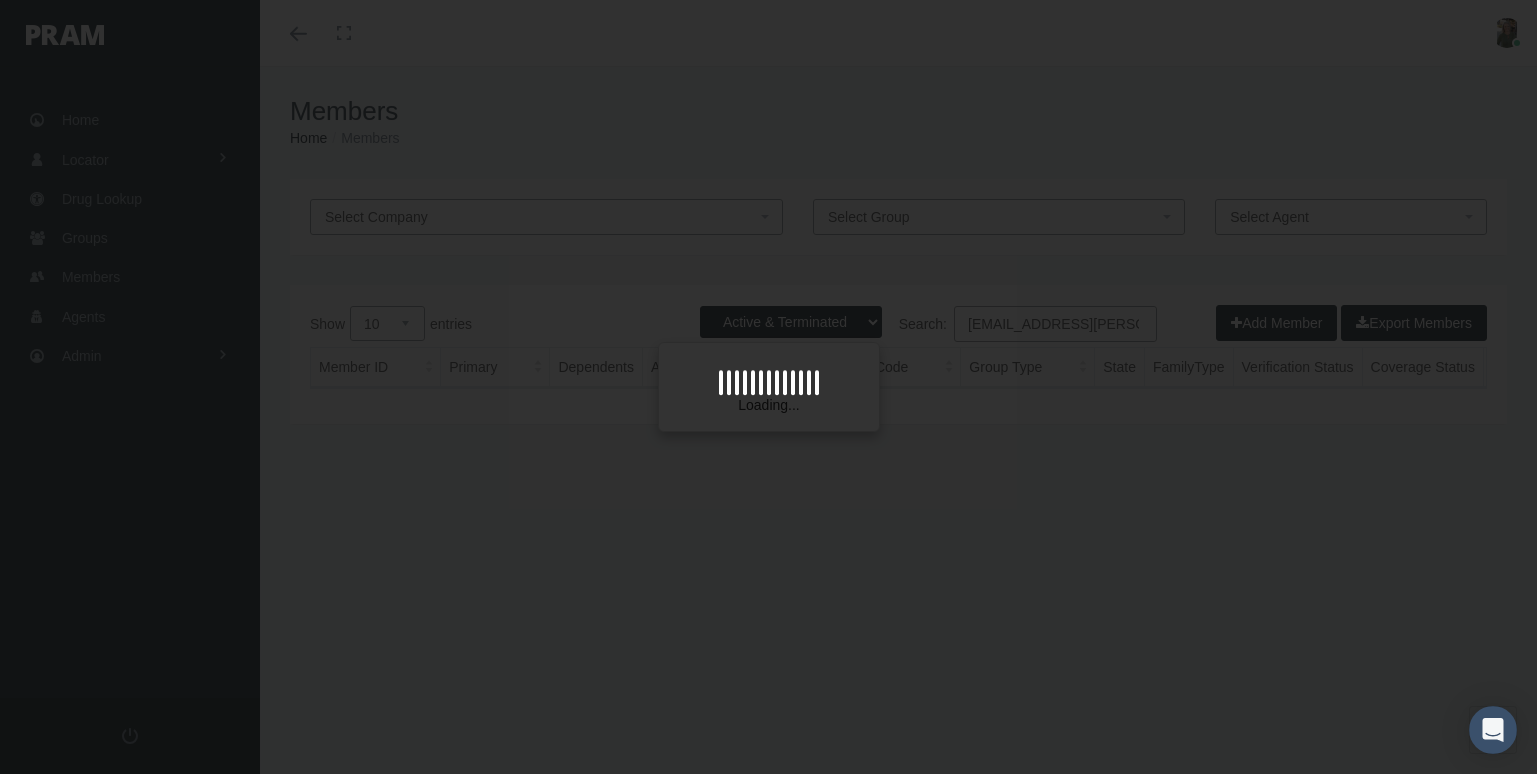 select on "3" 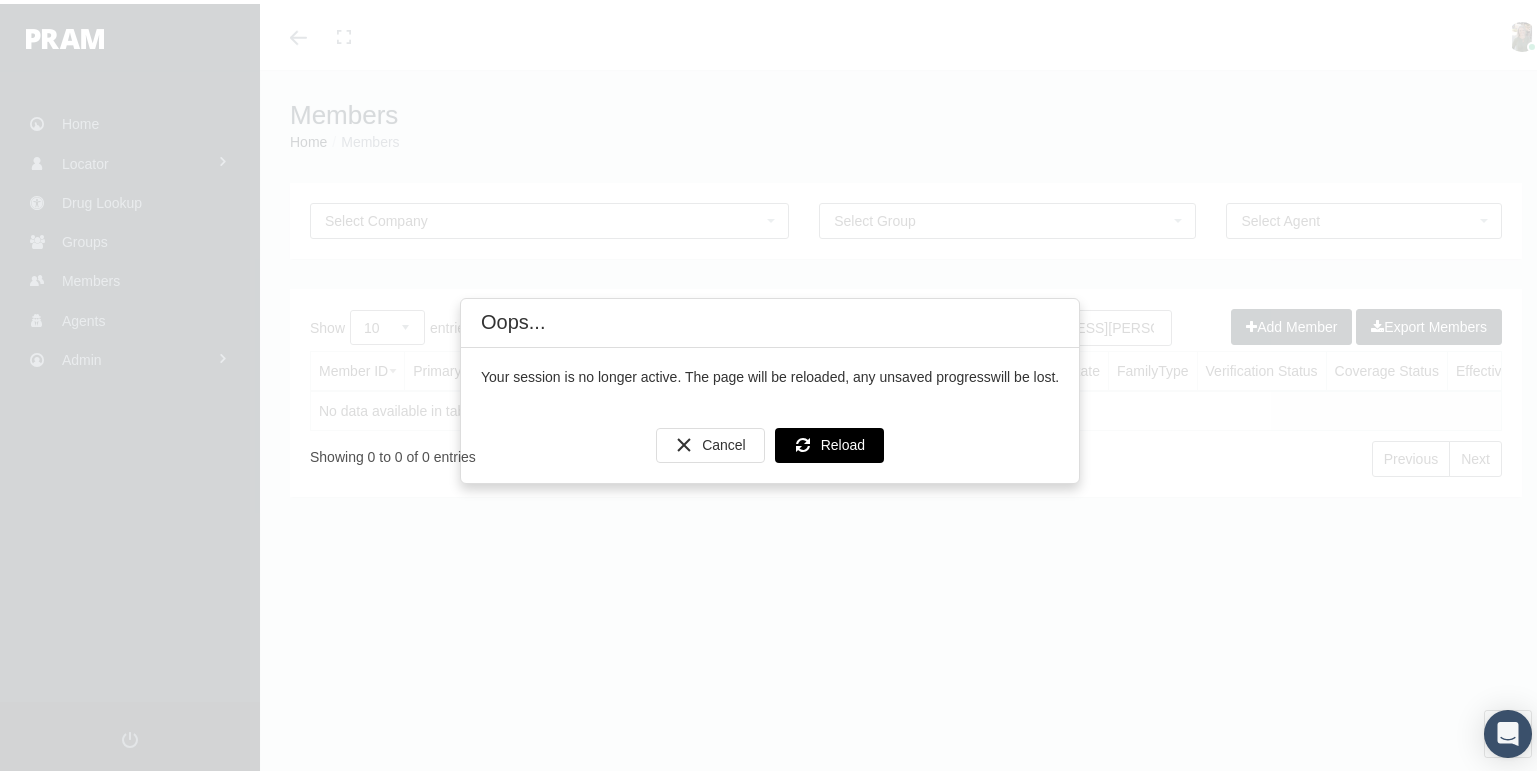 click on "Reload" at bounding box center [843, 441] 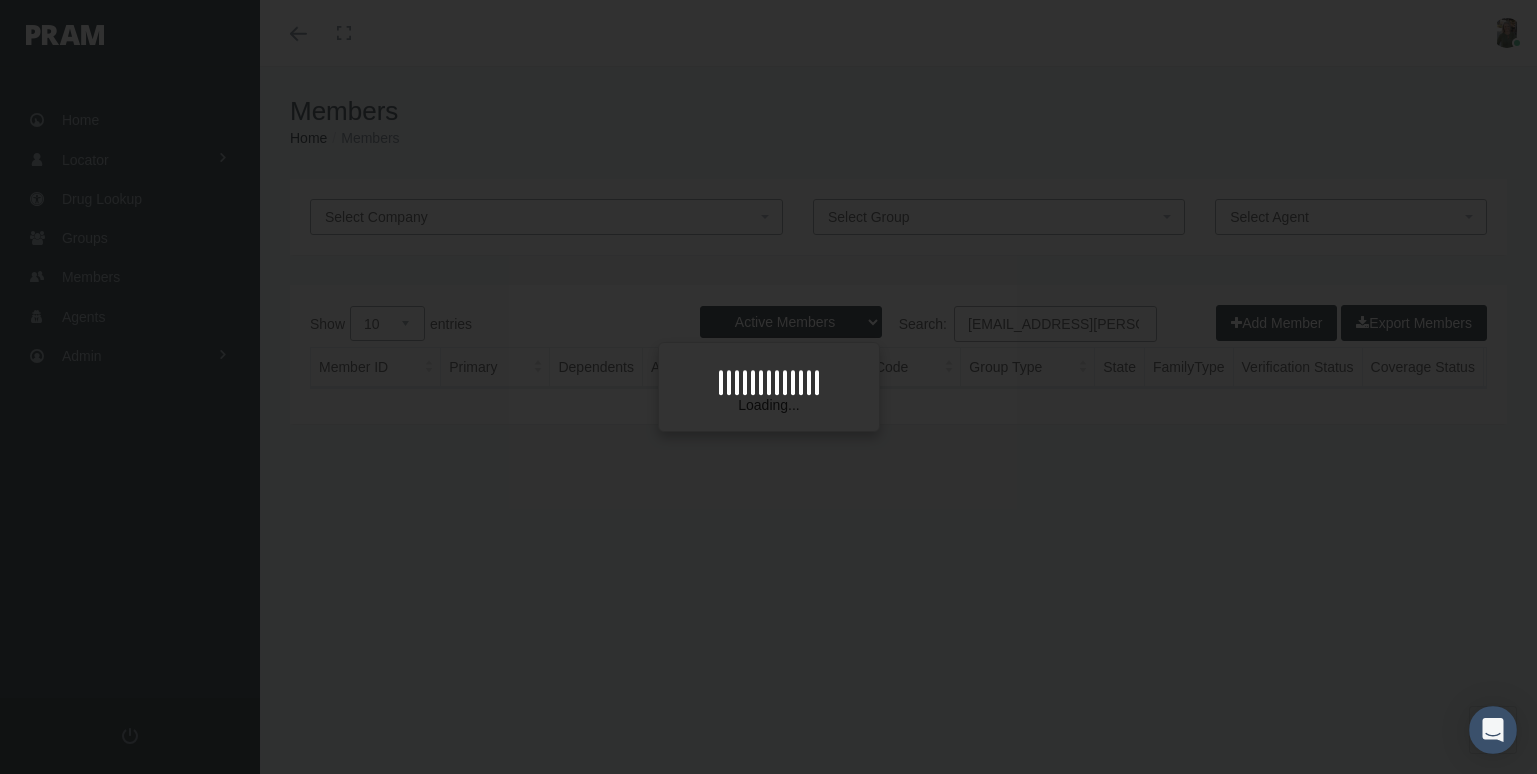 scroll, scrollTop: 0, scrollLeft: 0, axis: both 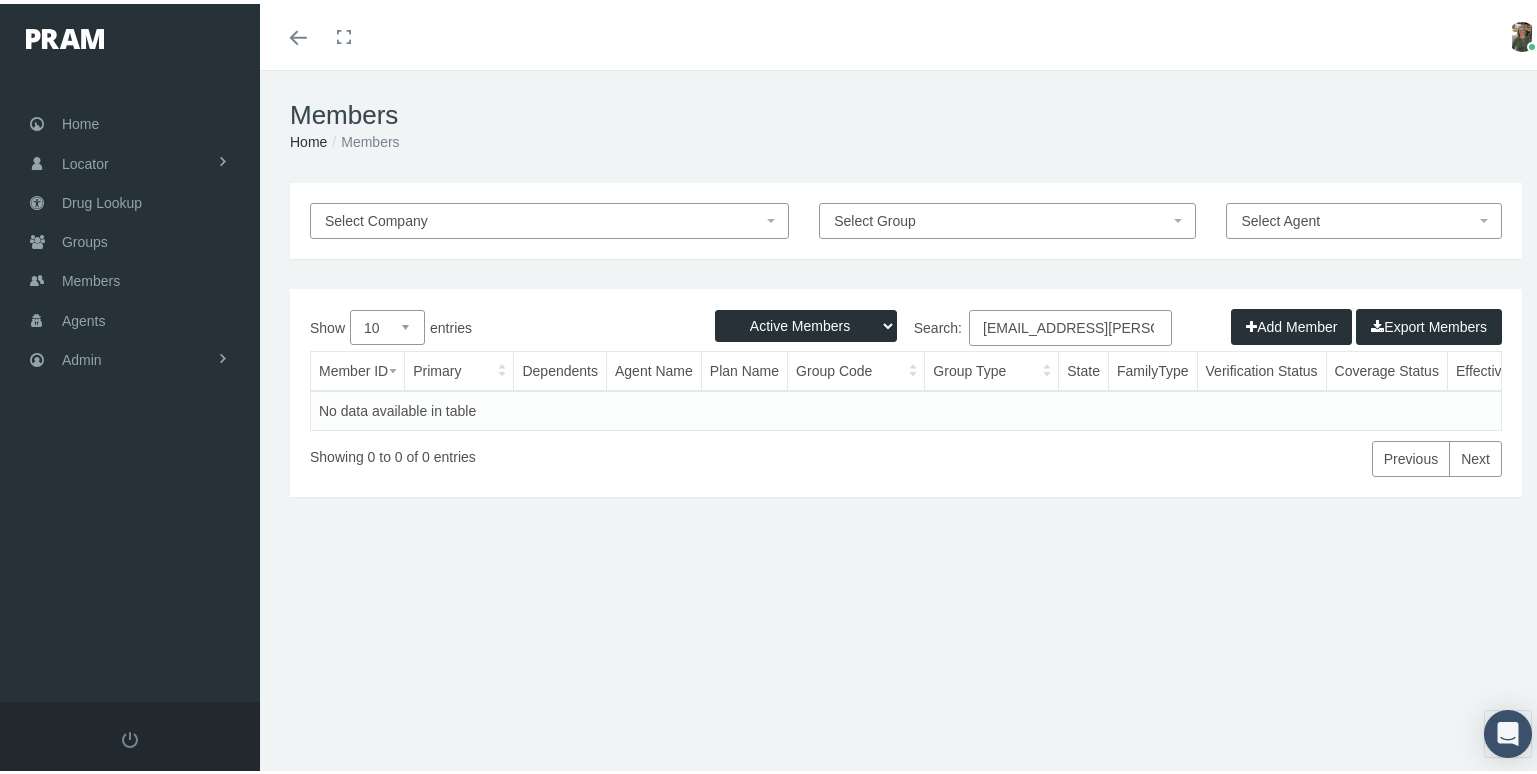 click on "Toggle menubar" at bounding box center [298, 34] 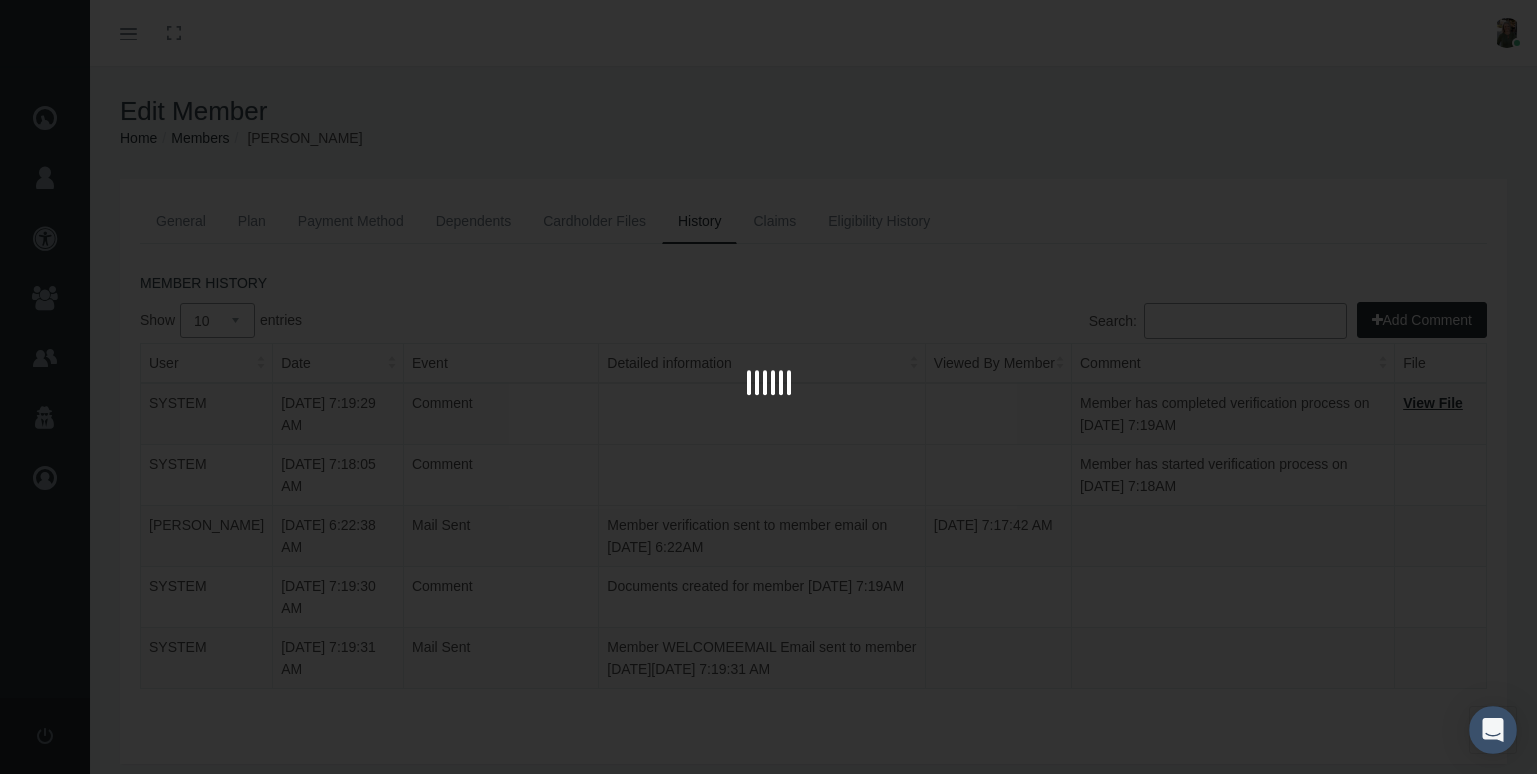 scroll, scrollTop: 0, scrollLeft: 0, axis: both 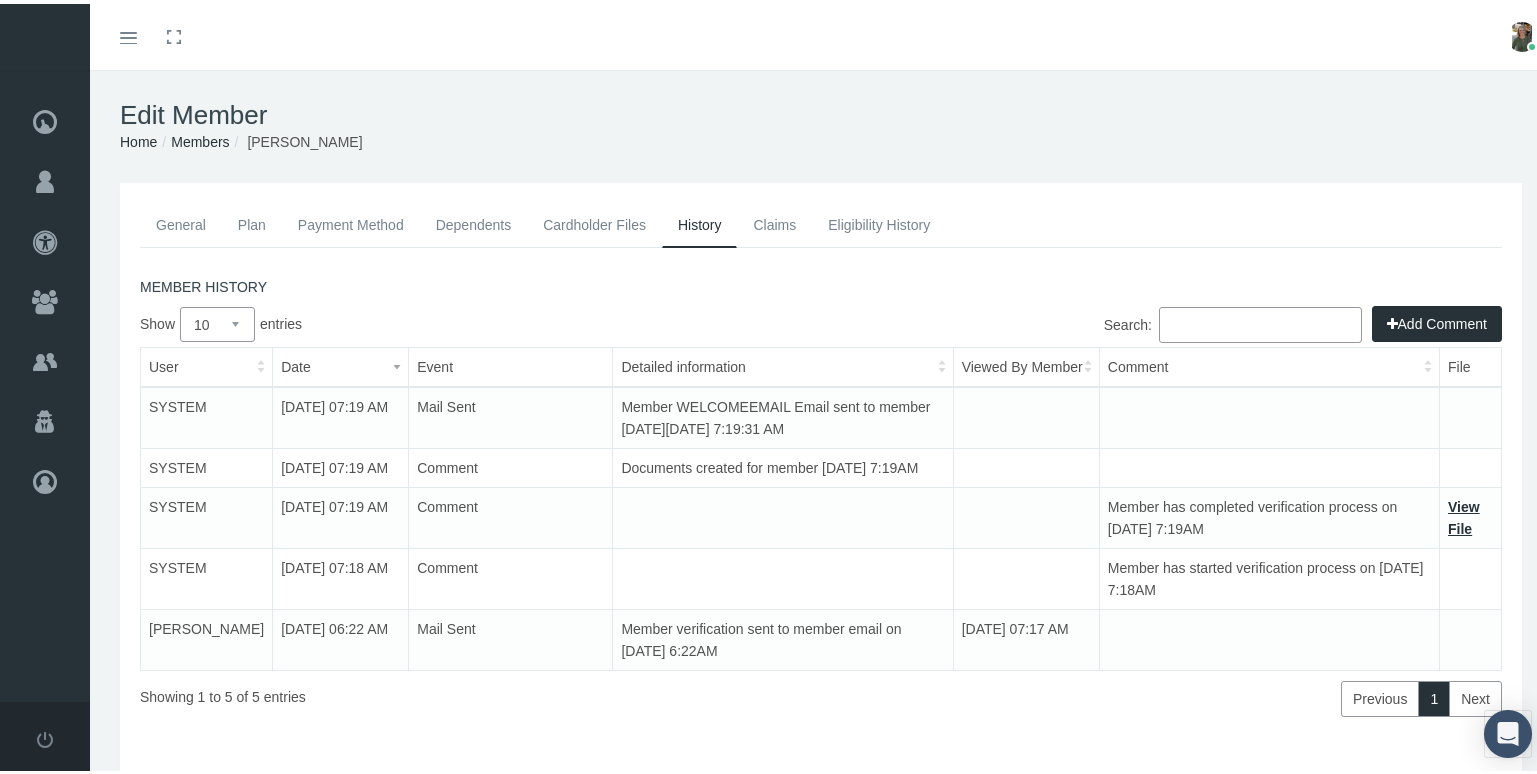 click on "General" at bounding box center (181, 221) 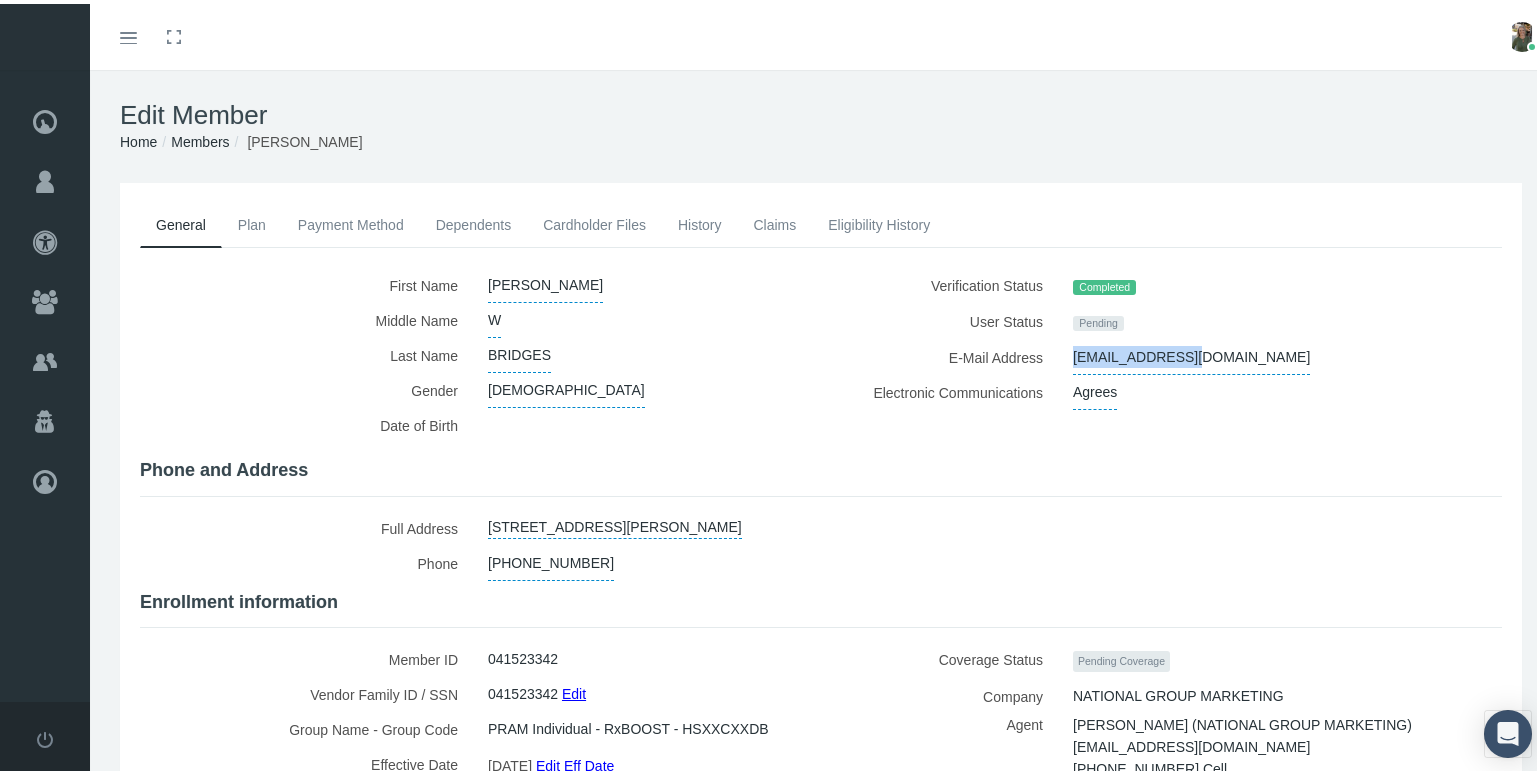 drag, startPoint x: 1185, startPoint y: 352, endPoint x: 1049, endPoint y: 365, distance: 136.6199 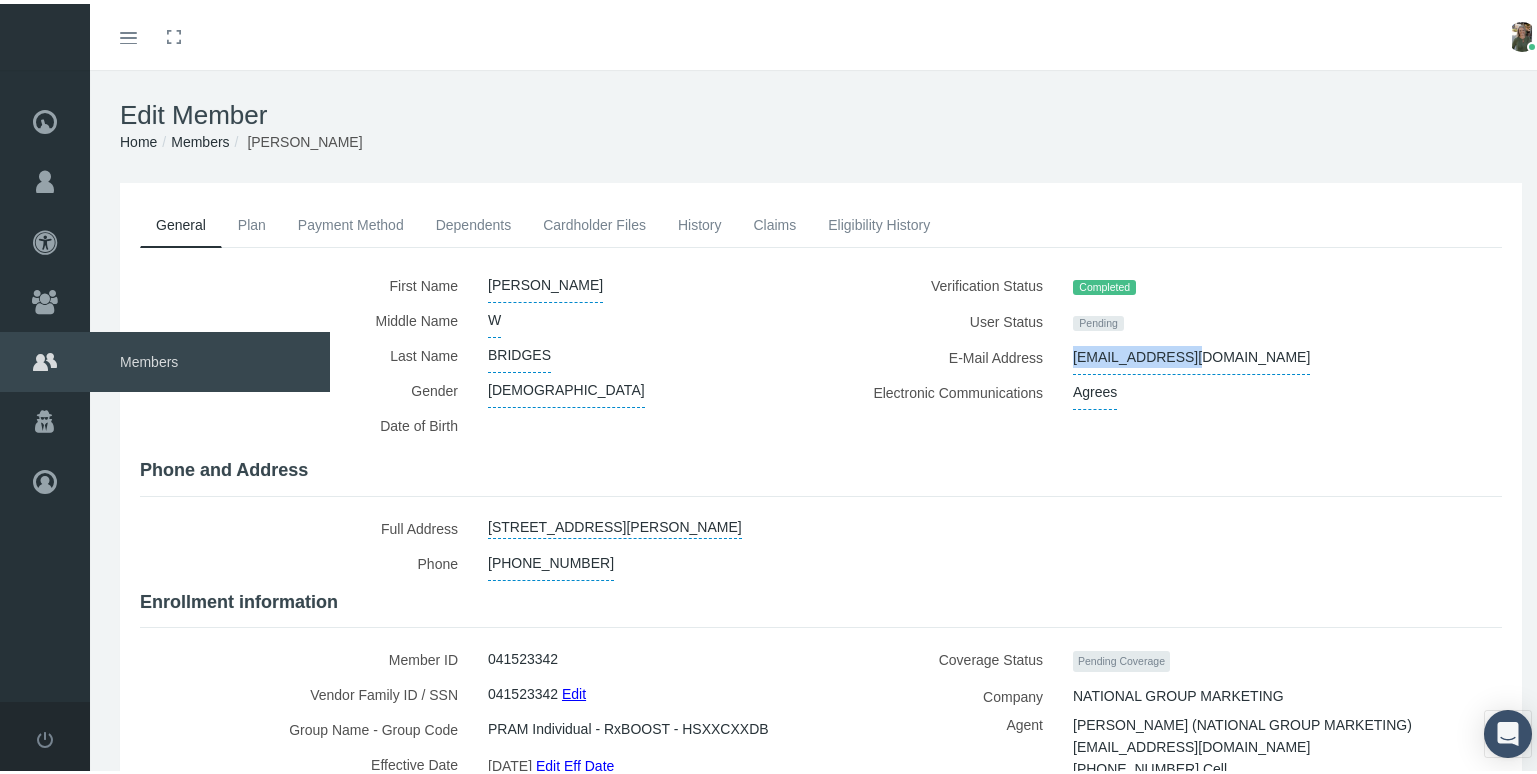 click on "Members" at bounding box center (210, 358) 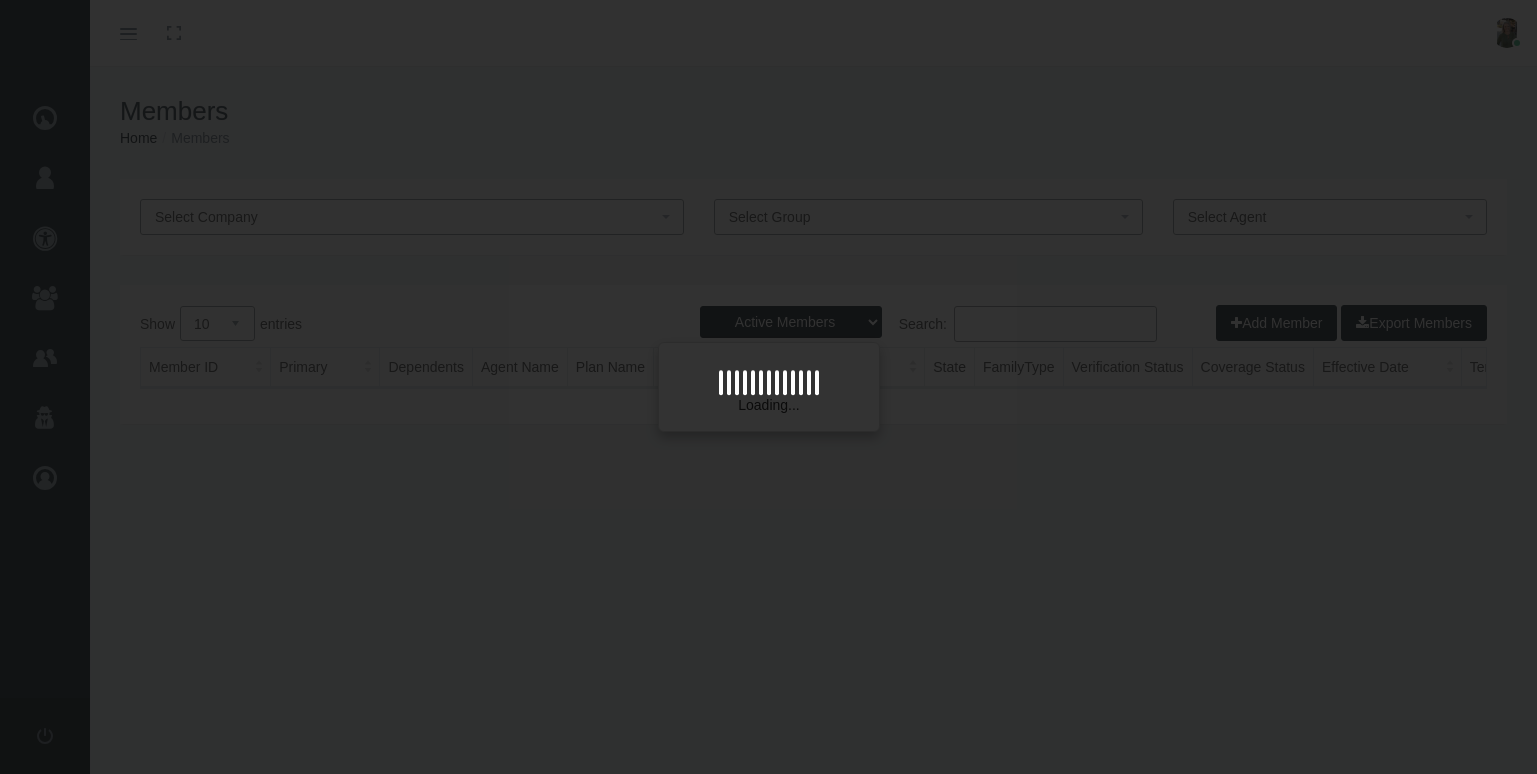 scroll, scrollTop: 0, scrollLeft: 0, axis: both 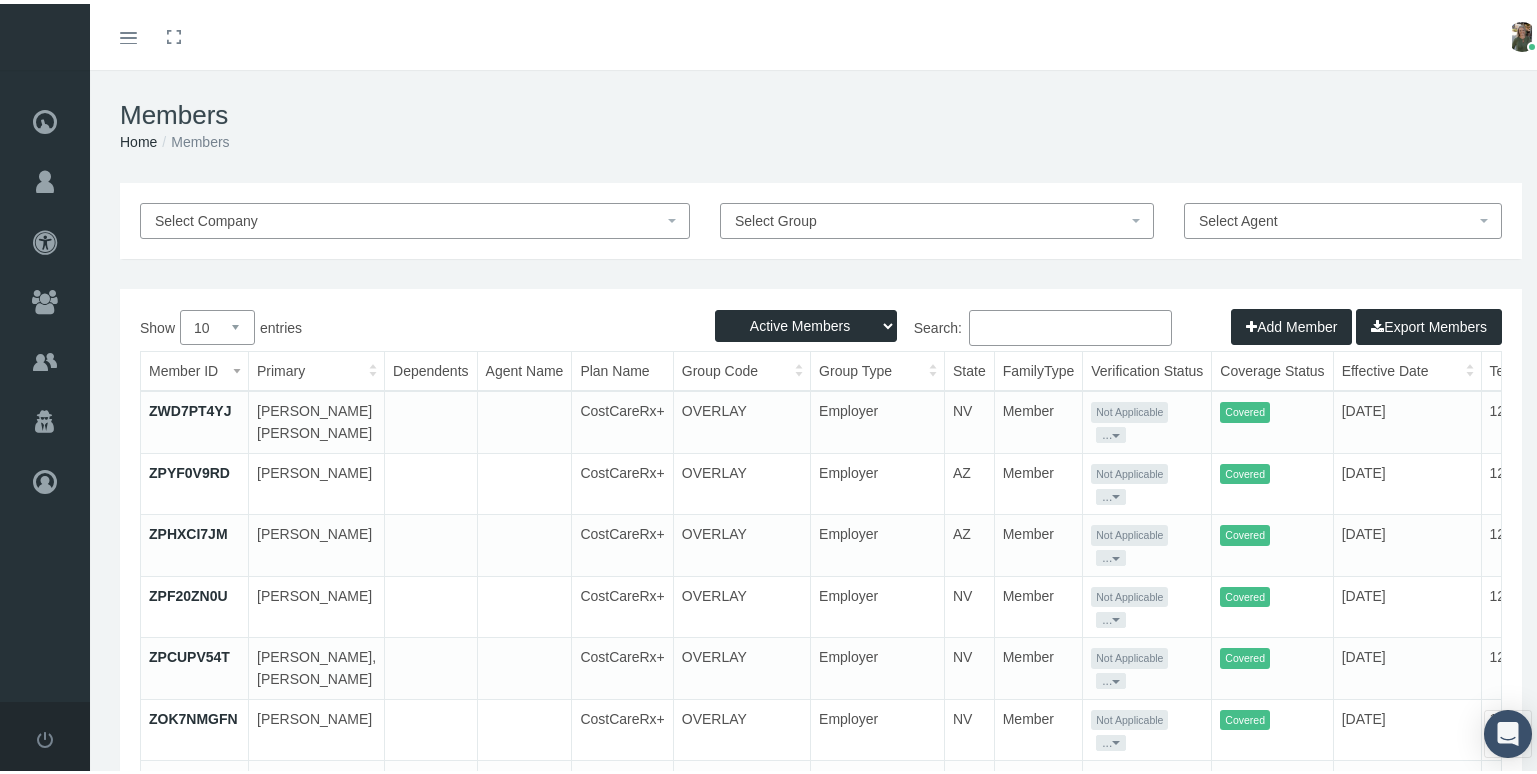 click on "Search:" at bounding box center [1070, 324] 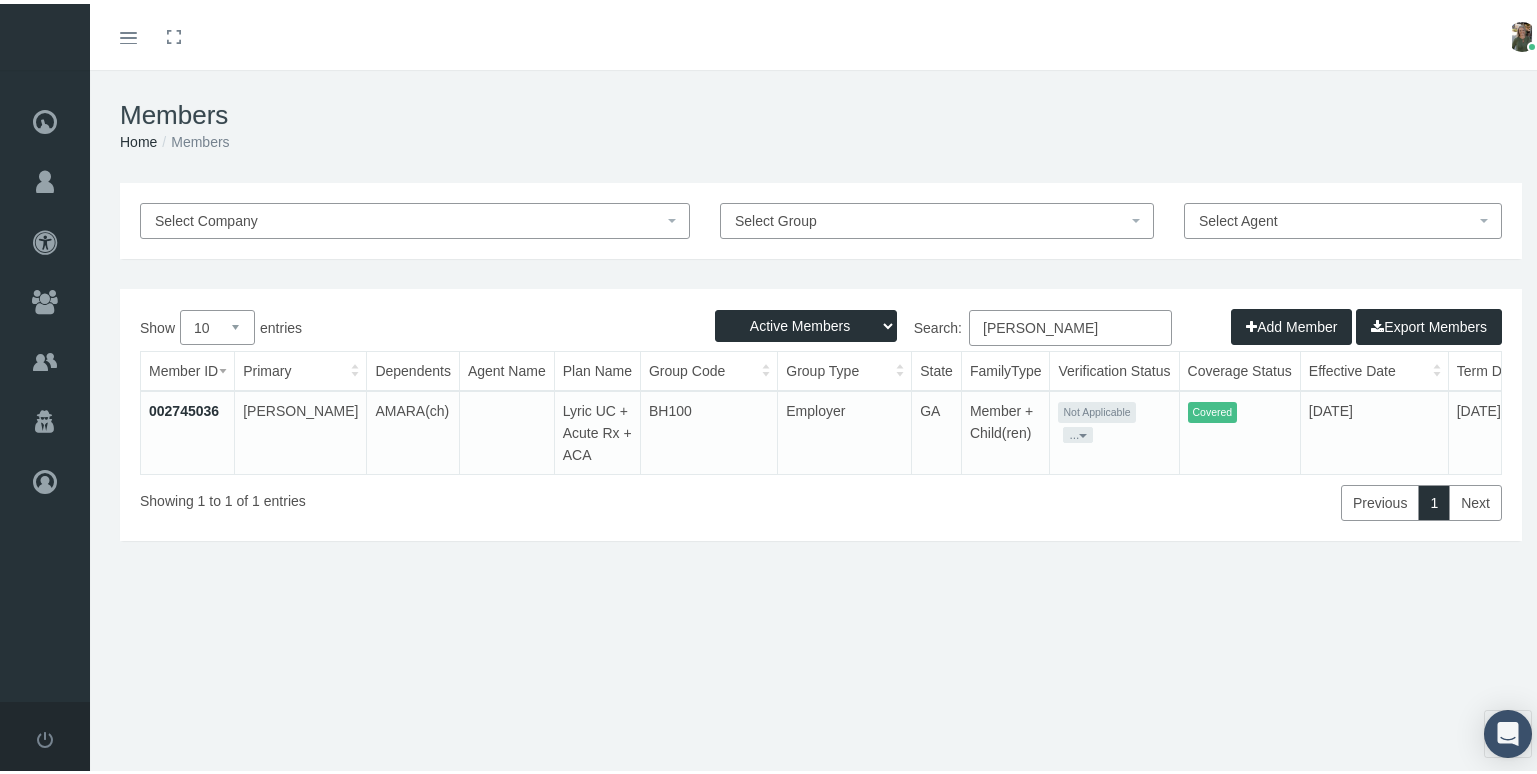 type on "andrea evans" 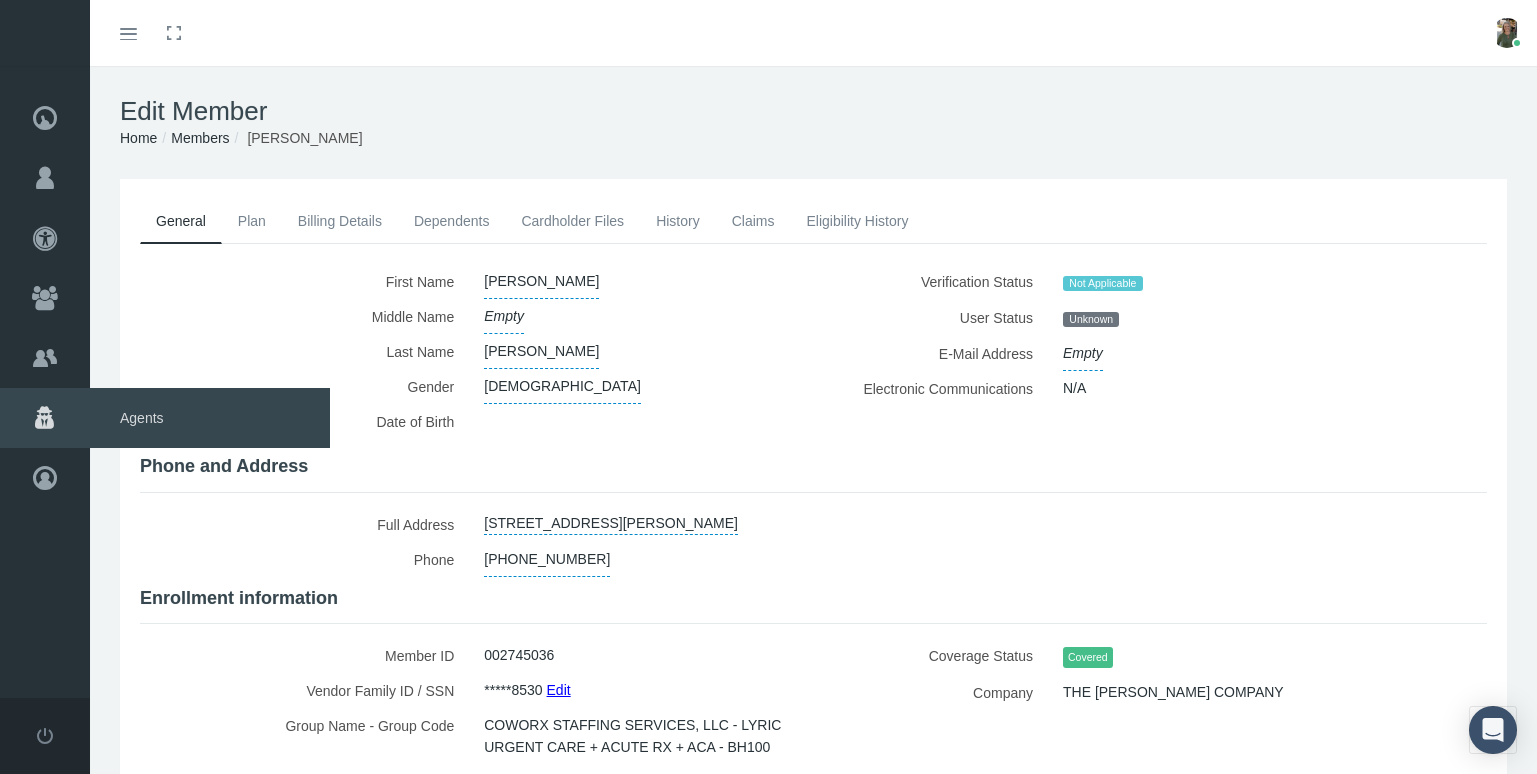 scroll, scrollTop: 0, scrollLeft: 0, axis: both 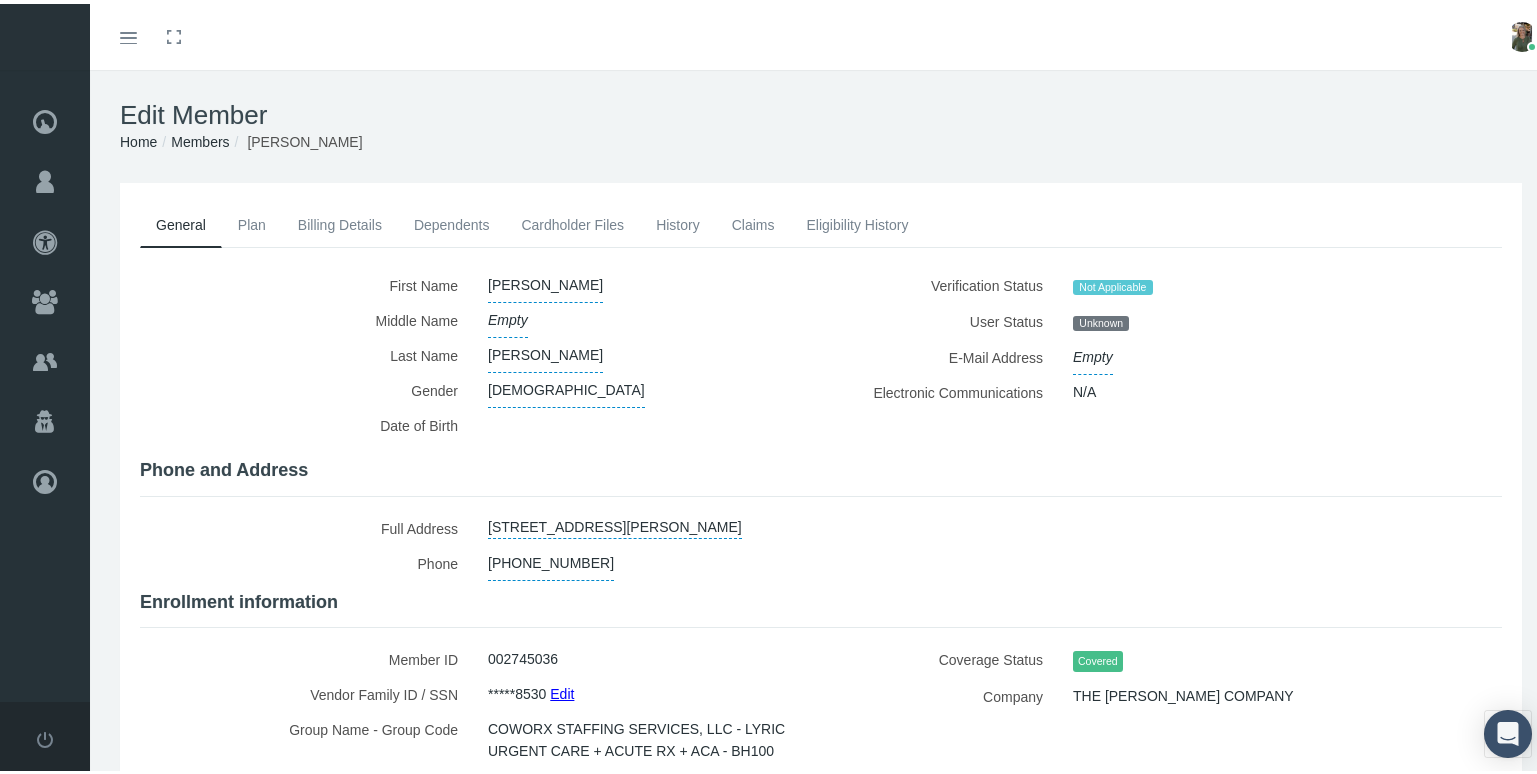 click on "Plan" at bounding box center (252, 221) 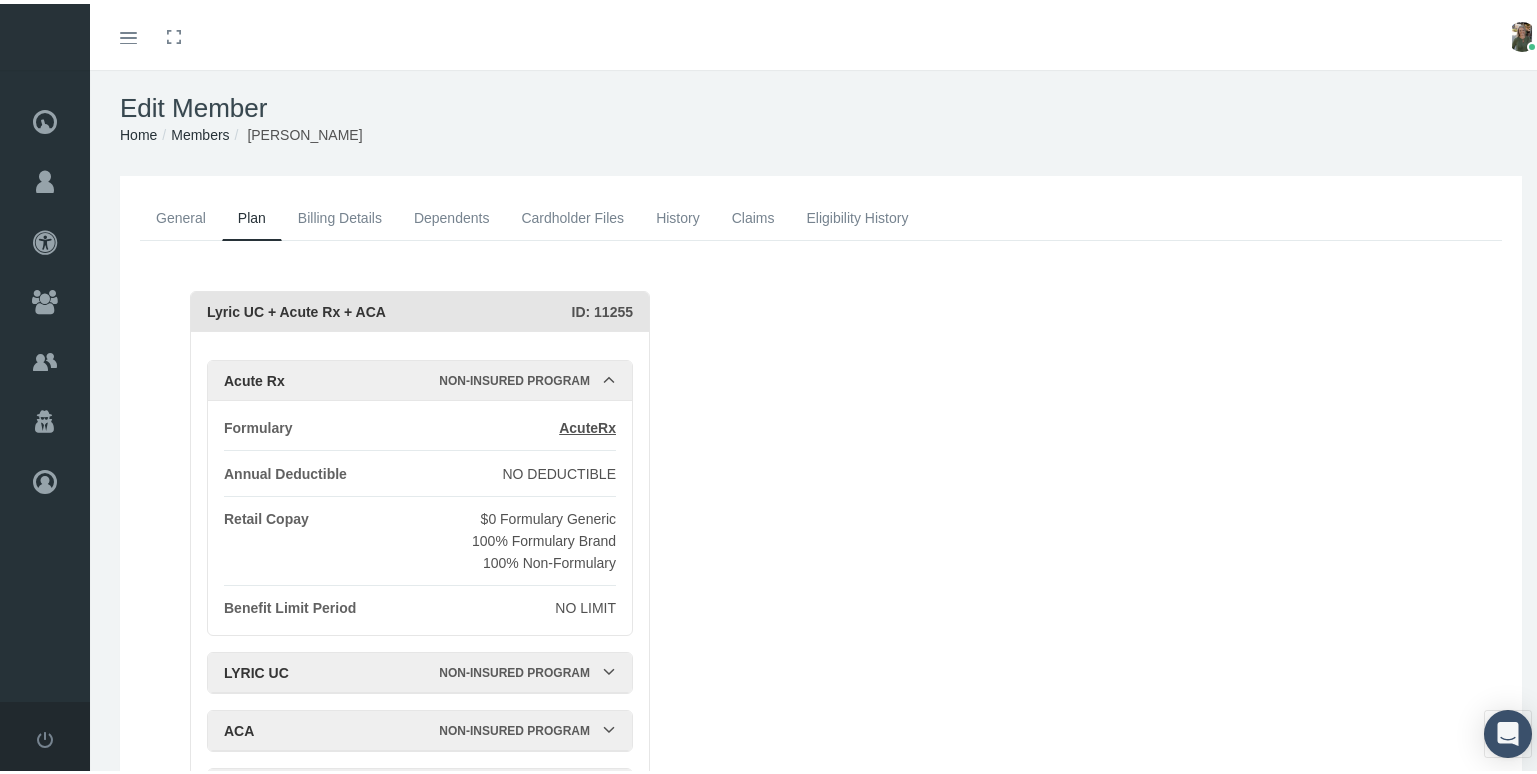 scroll, scrollTop: 0, scrollLeft: 0, axis: both 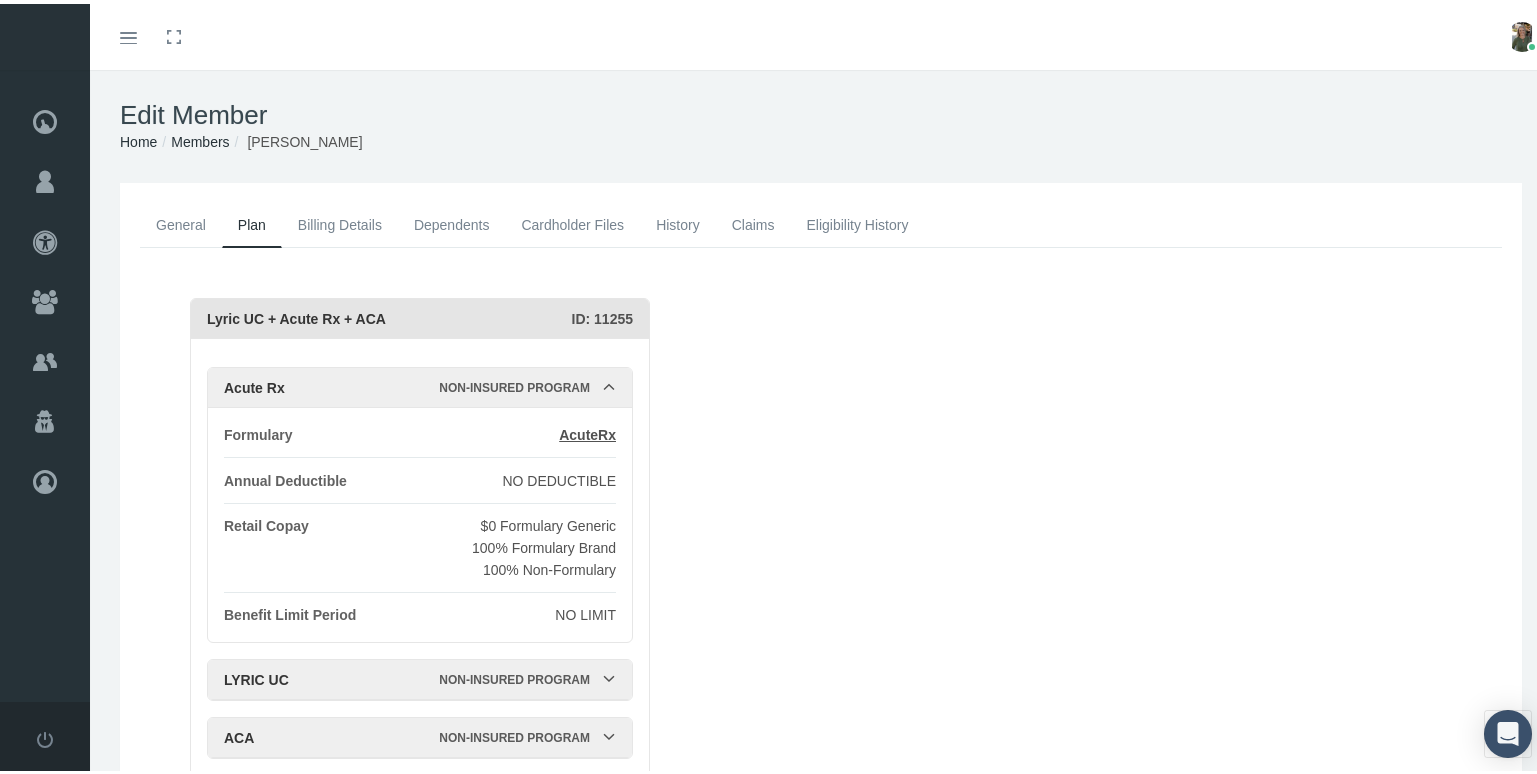 click on "Cardholder Files" at bounding box center [572, 221] 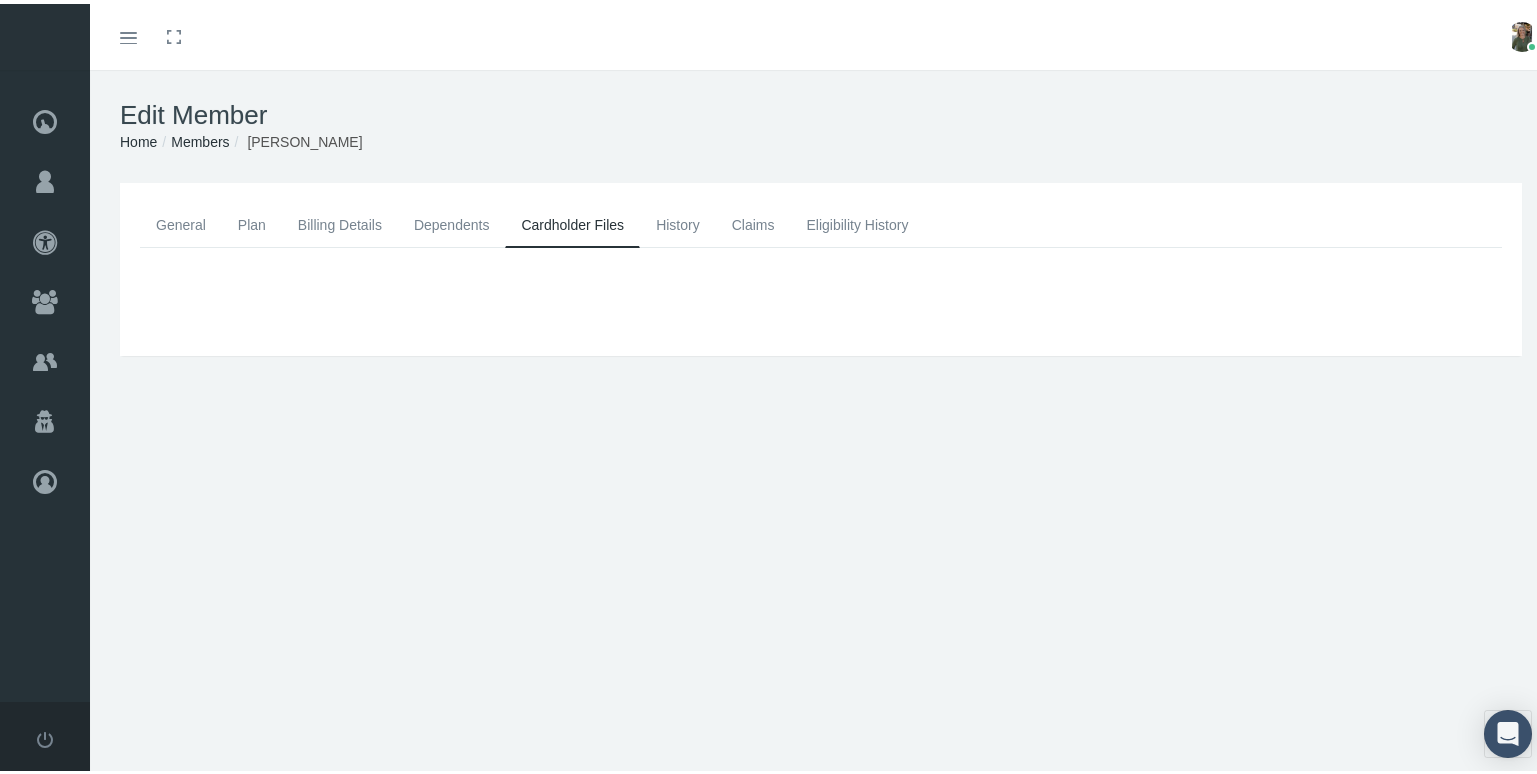 click on "General" at bounding box center [181, 221] 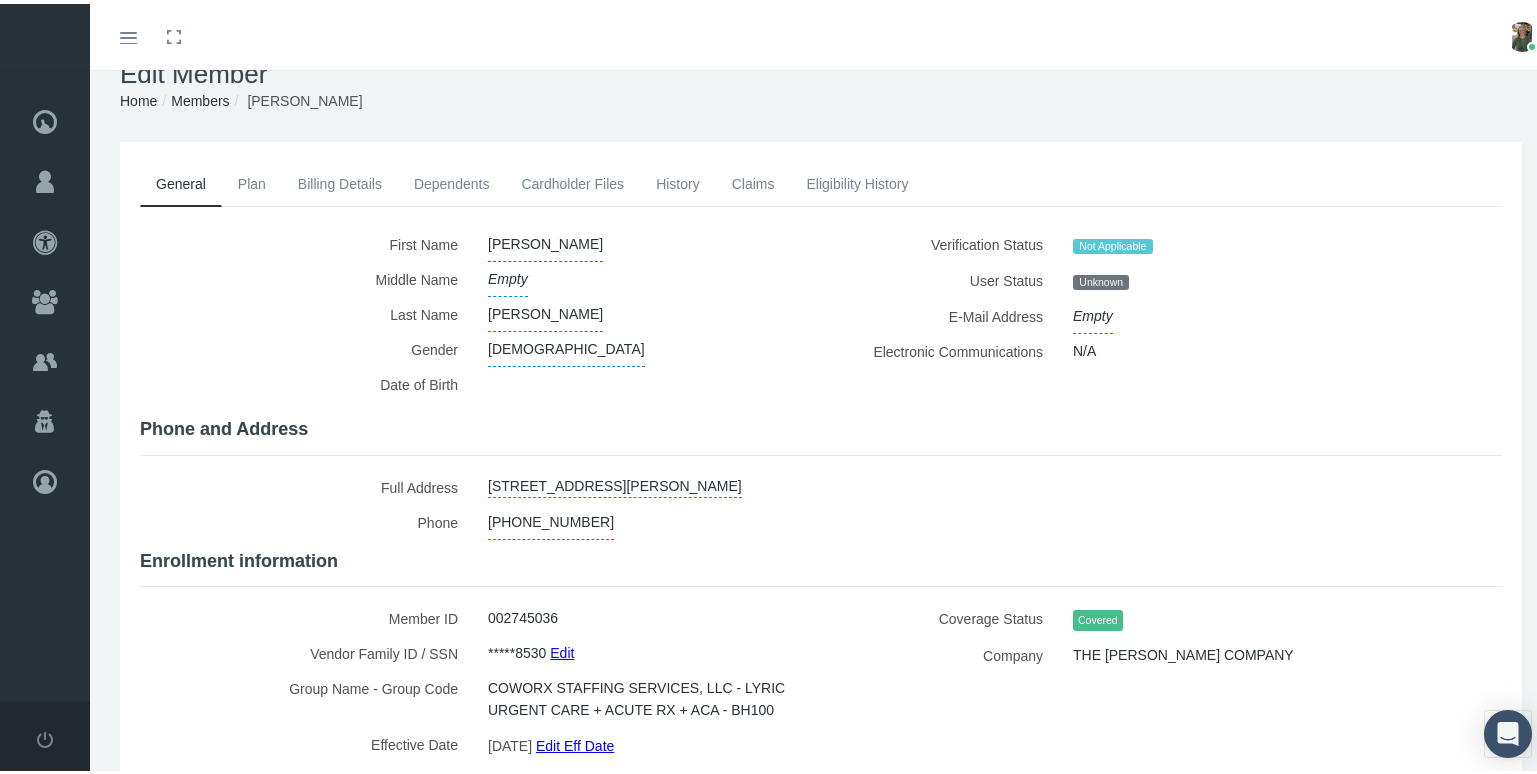 scroll, scrollTop: 0, scrollLeft: 0, axis: both 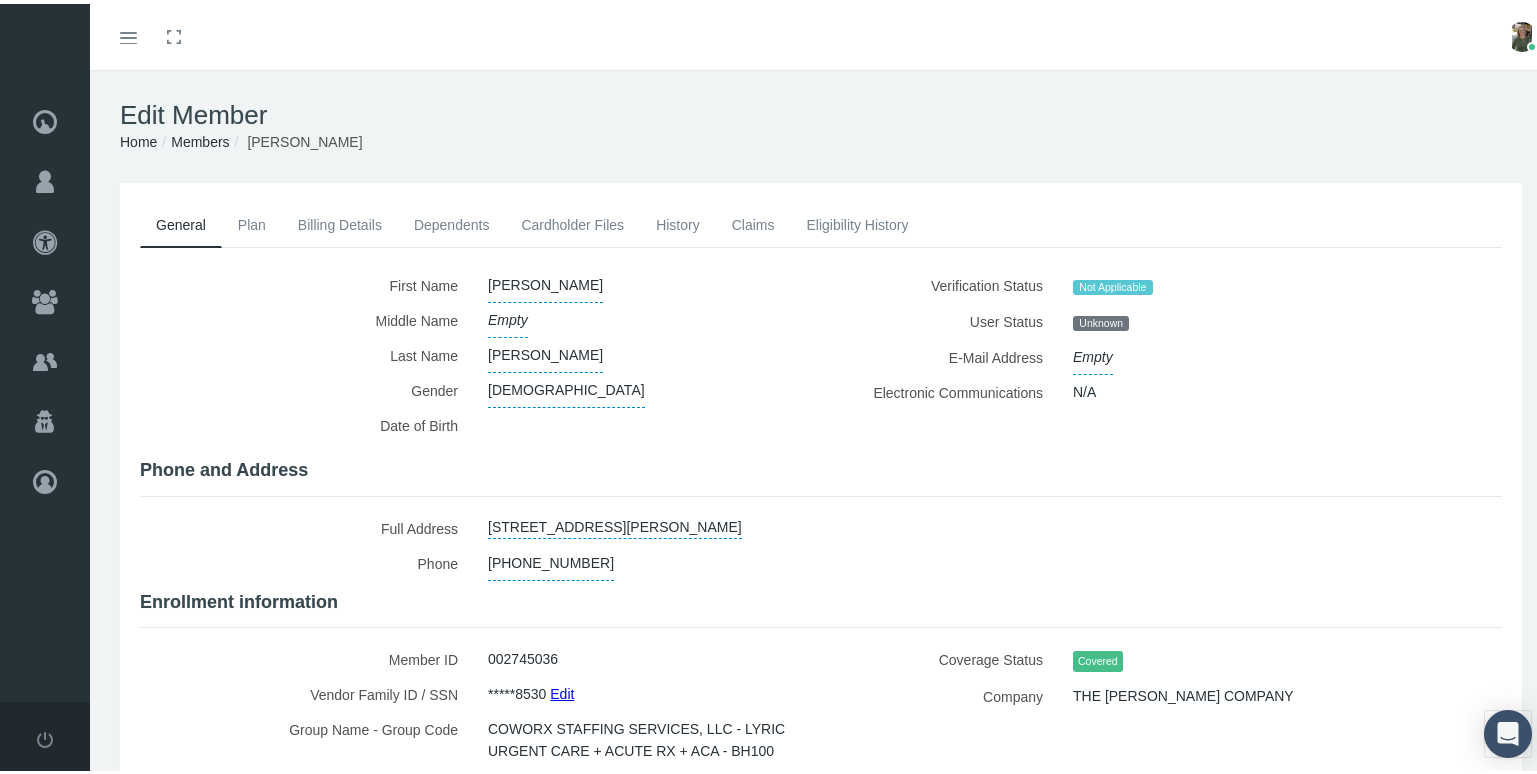 click on "Cardholder Files" at bounding box center [572, 221] 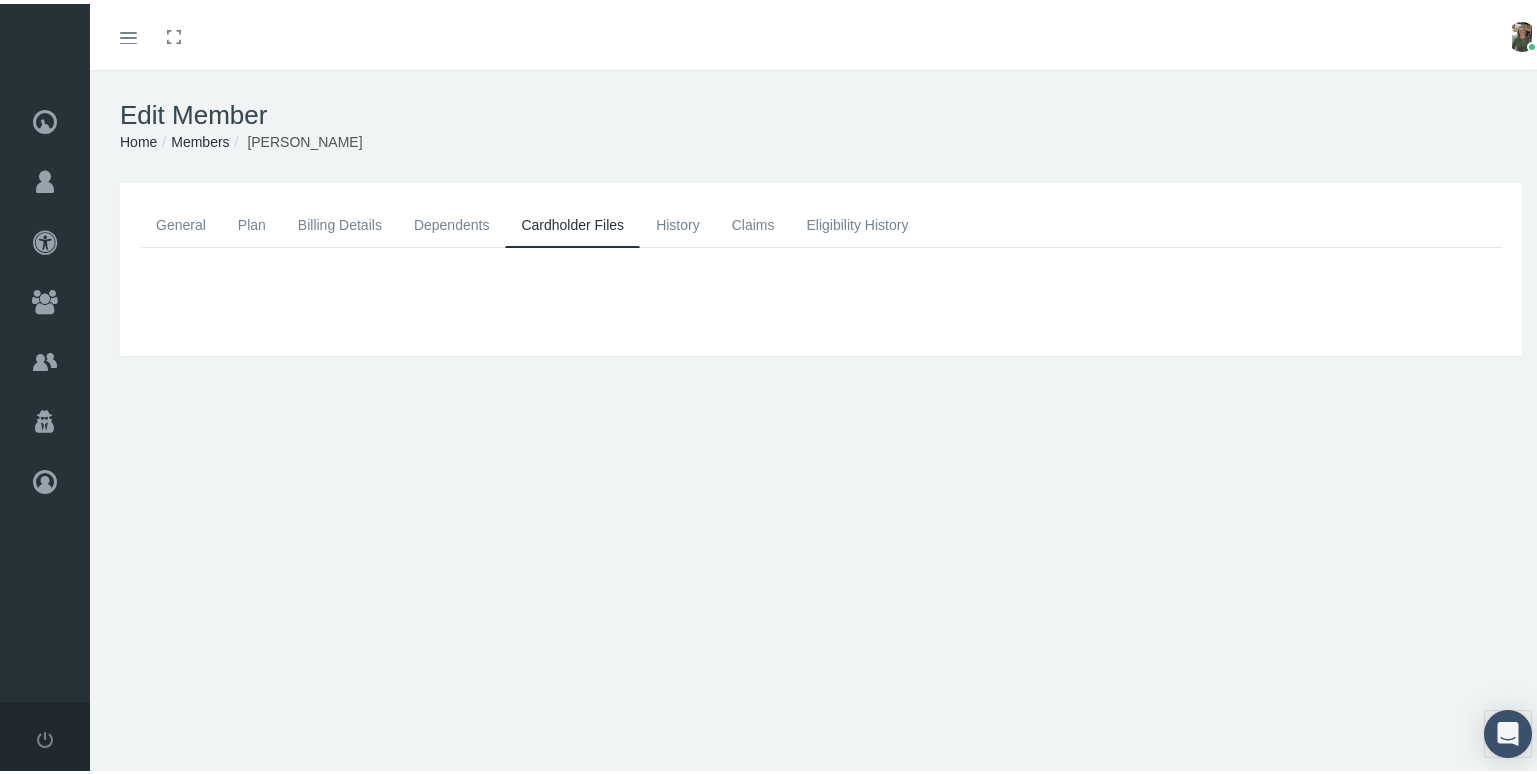 click on "General" at bounding box center [181, 221] 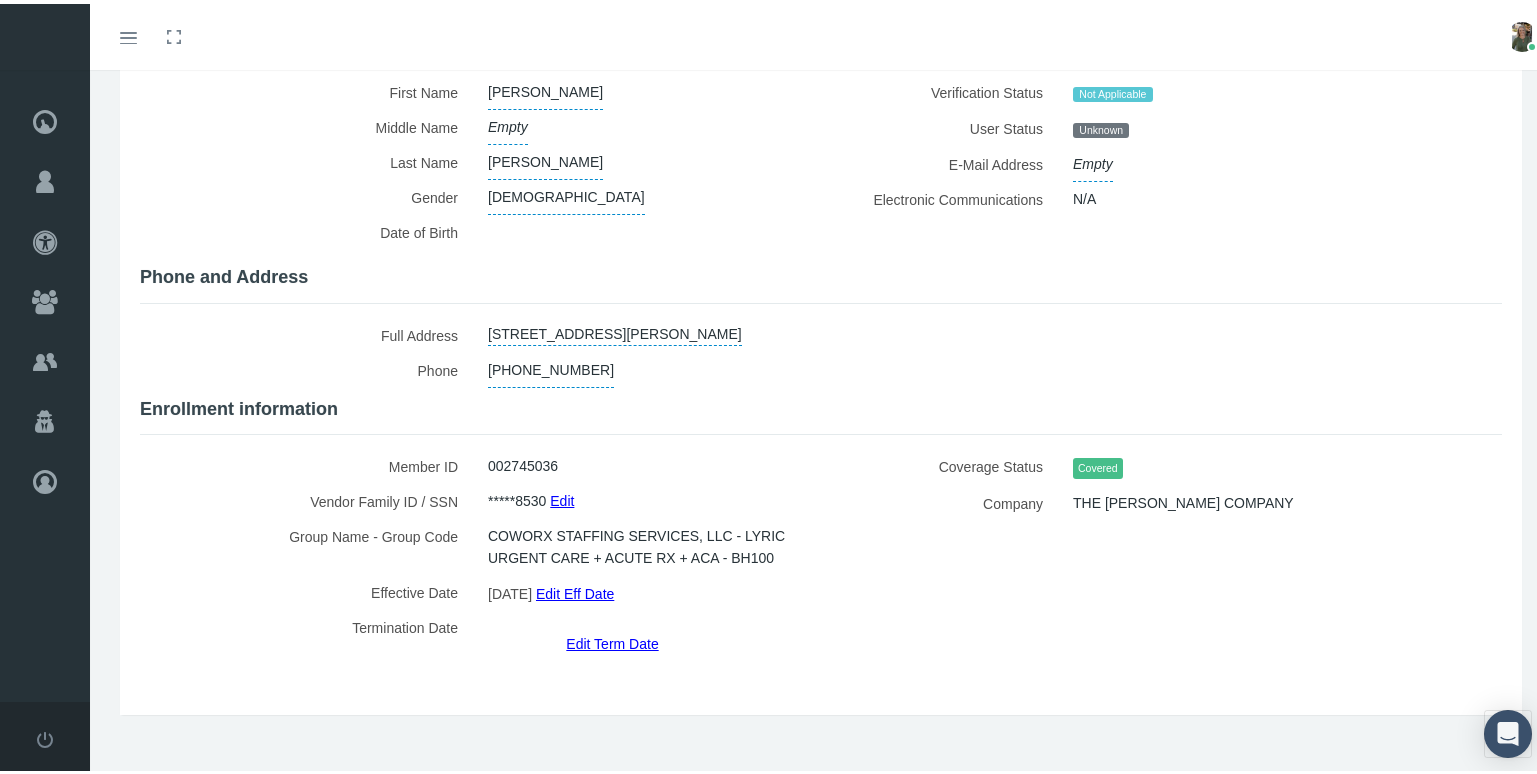 scroll, scrollTop: 196, scrollLeft: 0, axis: vertical 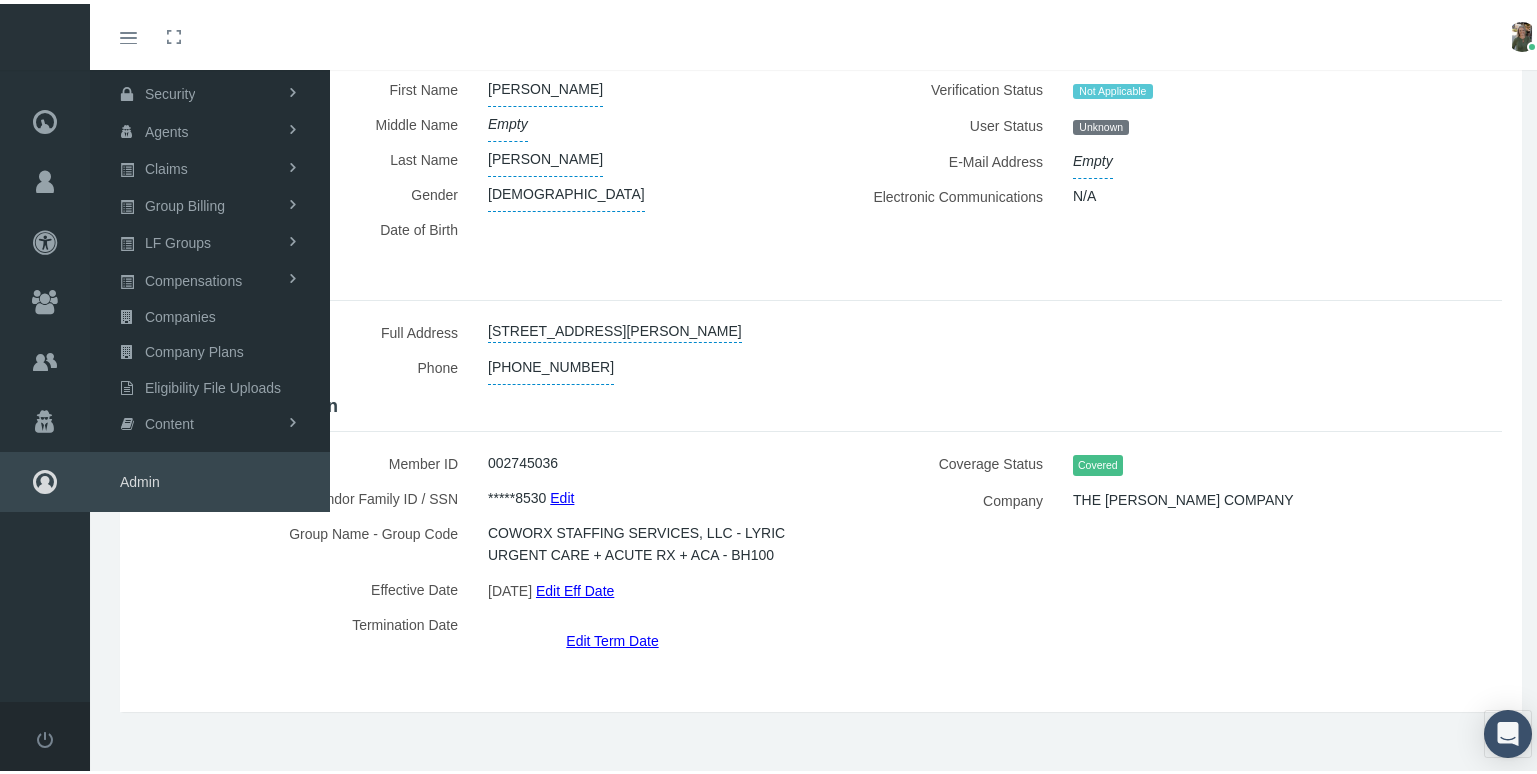 click at bounding box center (45, 478) 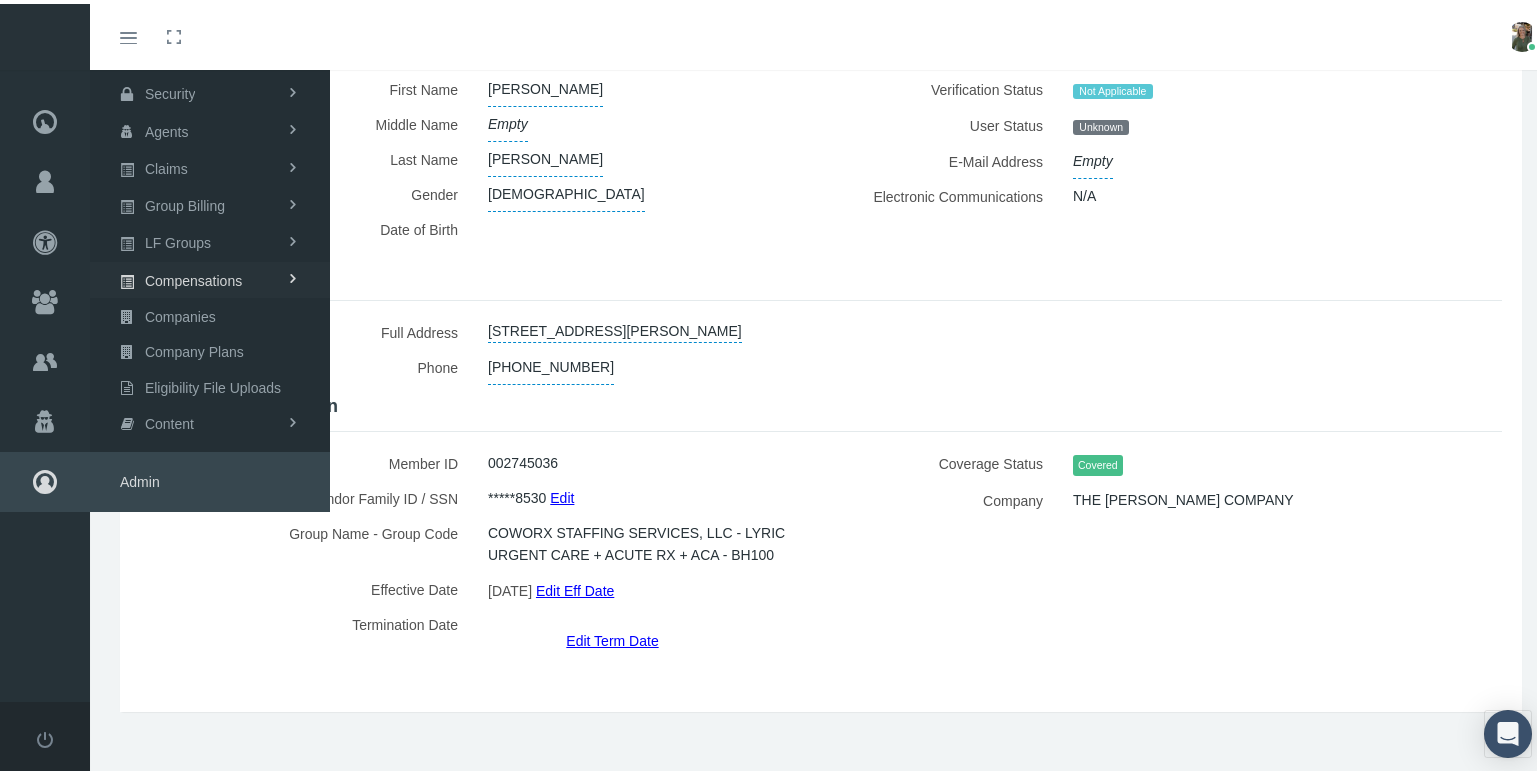 scroll, scrollTop: 96, scrollLeft: 0, axis: vertical 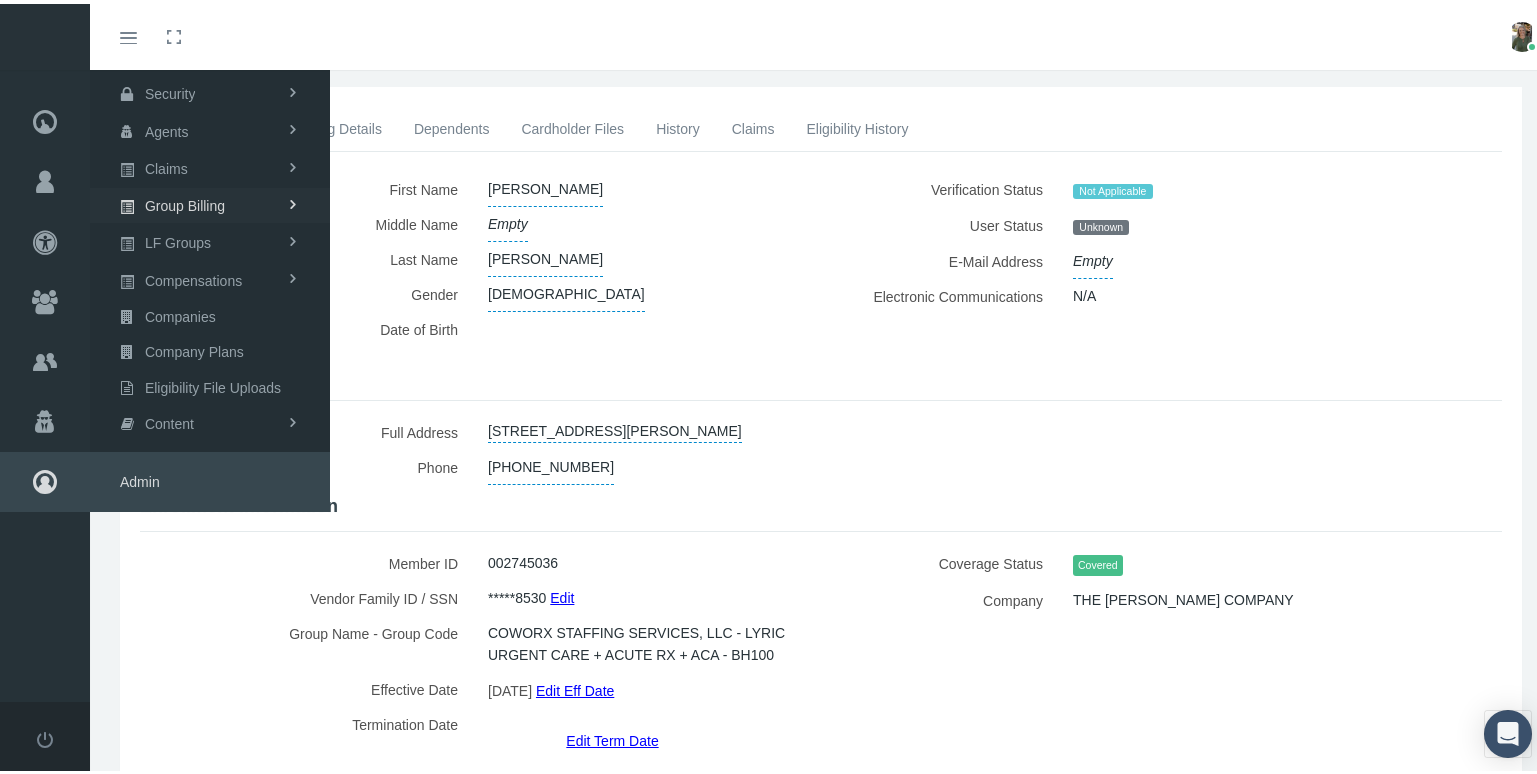 click on "Group Billing" at bounding box center (185, 202) 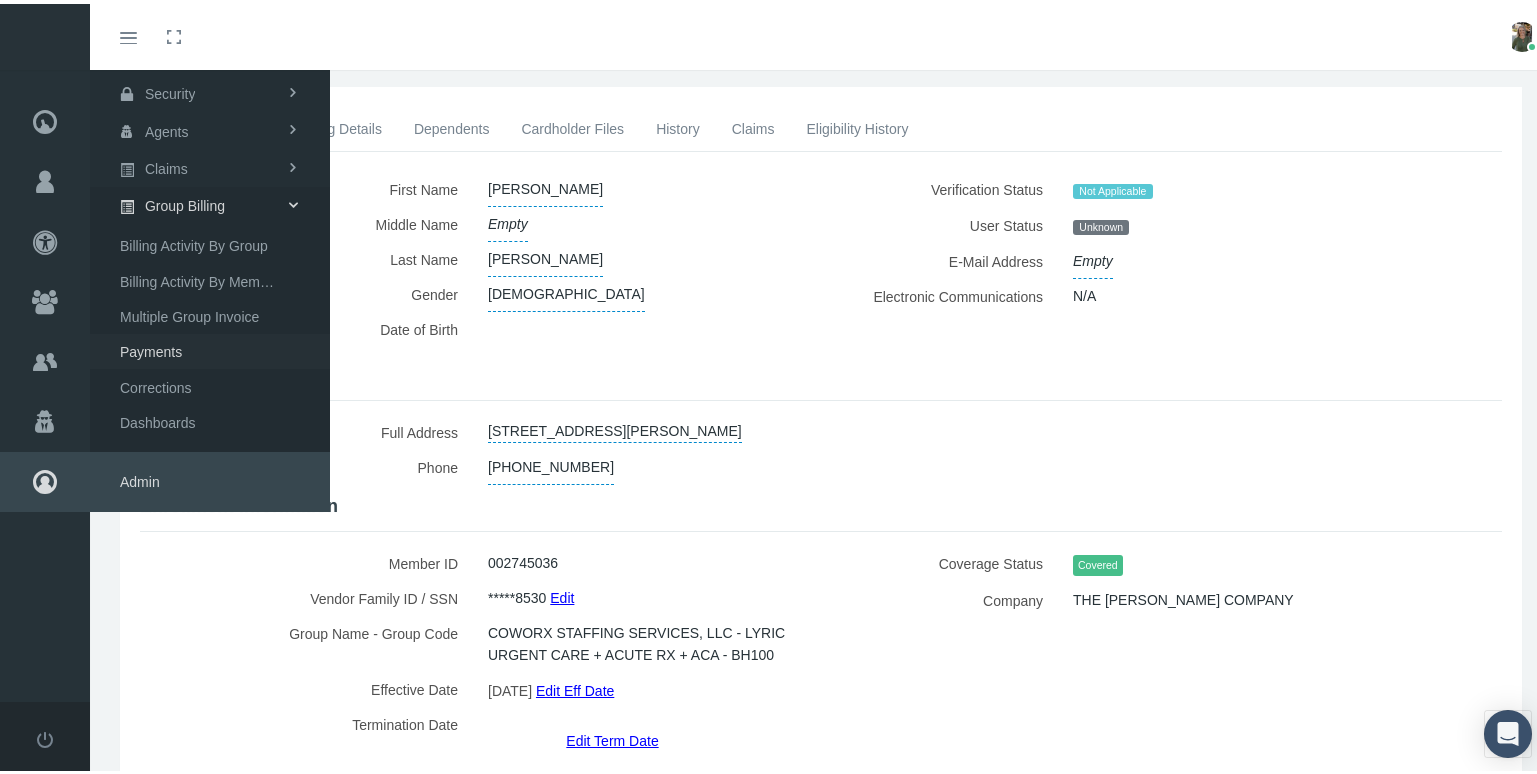 click on "Payments" at bounding box center [151, 348] 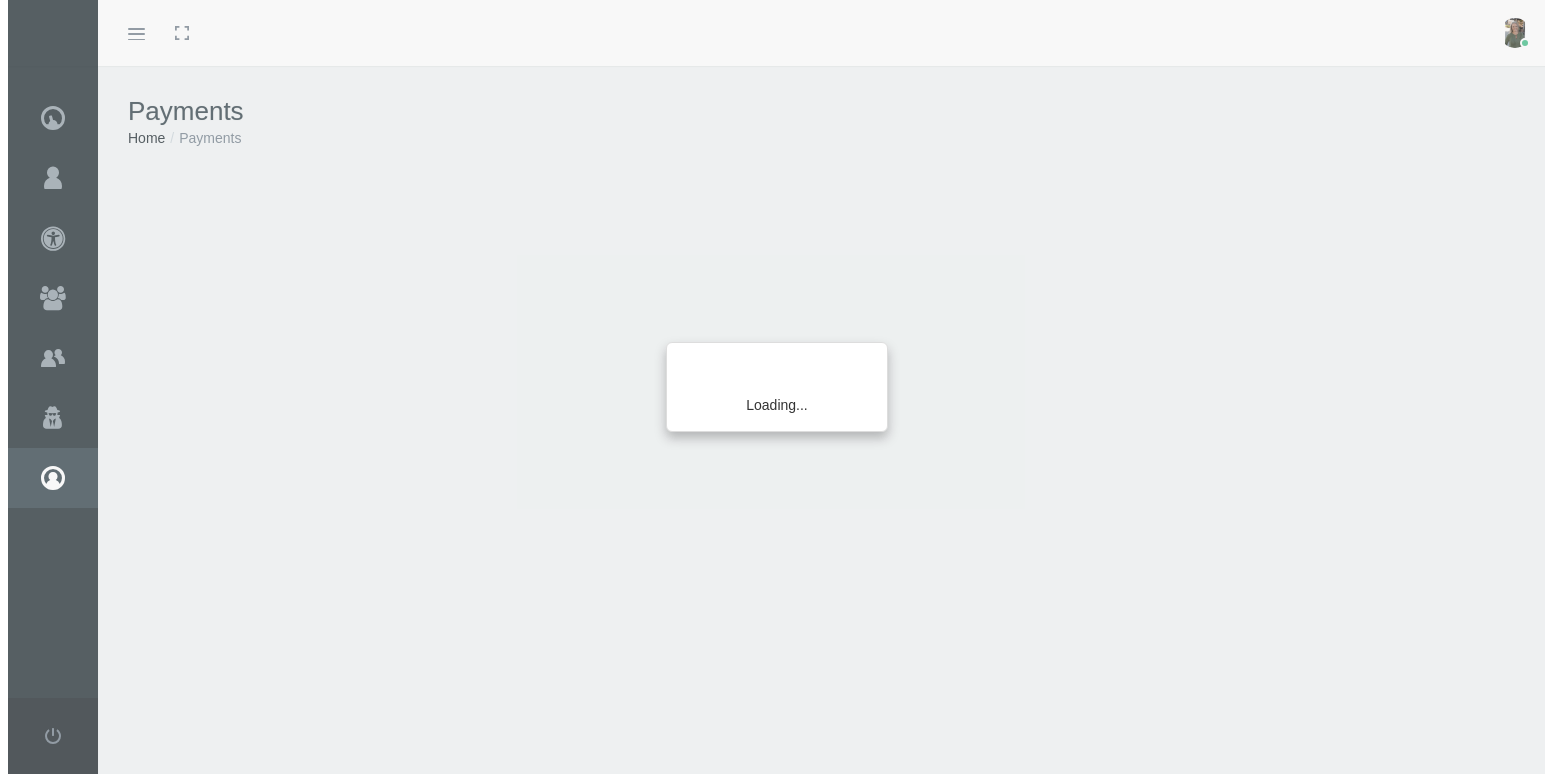 scroll, scrollTop: 0, scrollLeft: 0, axis: both 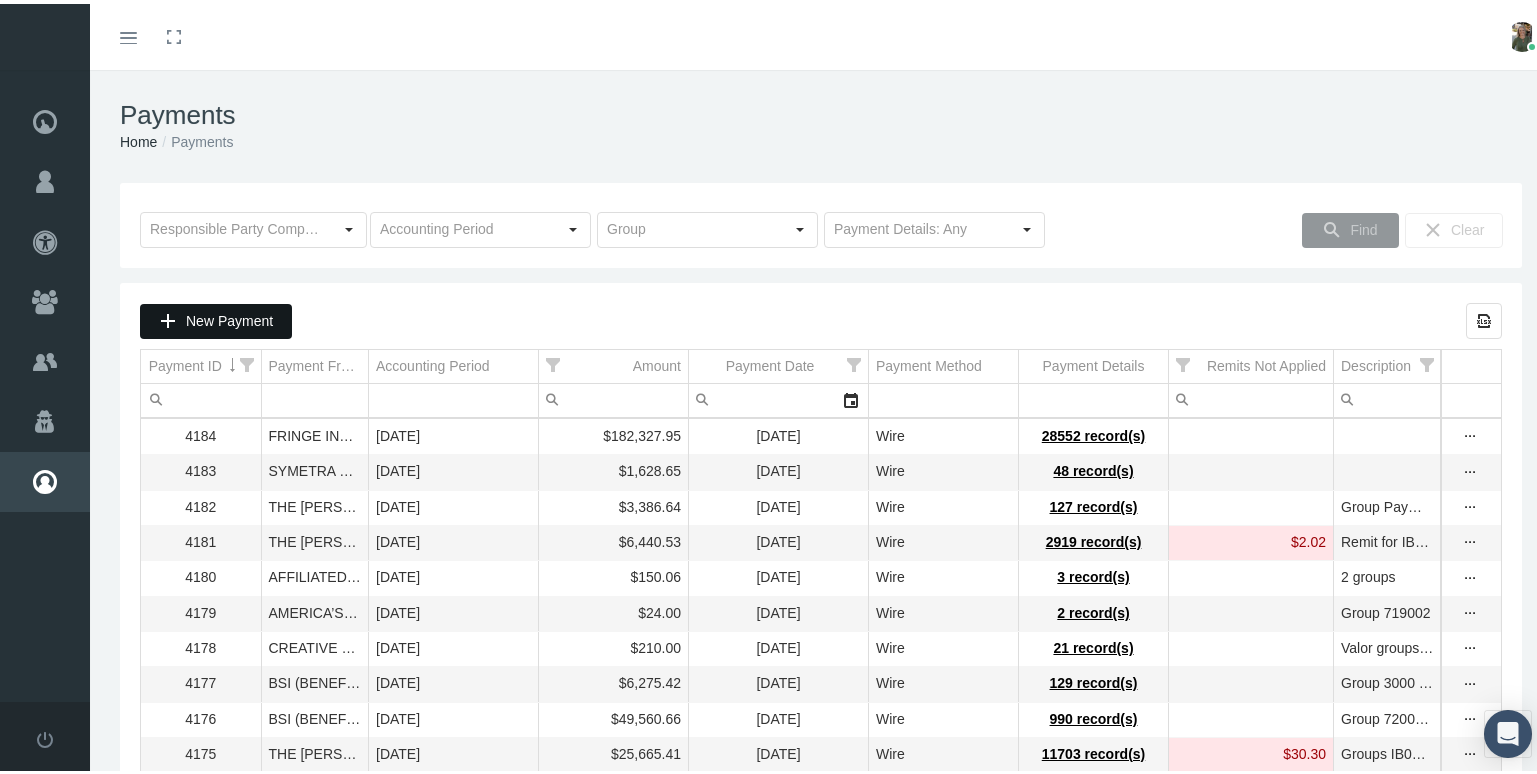 click on "New Payment" at bounding box center [229, 317] 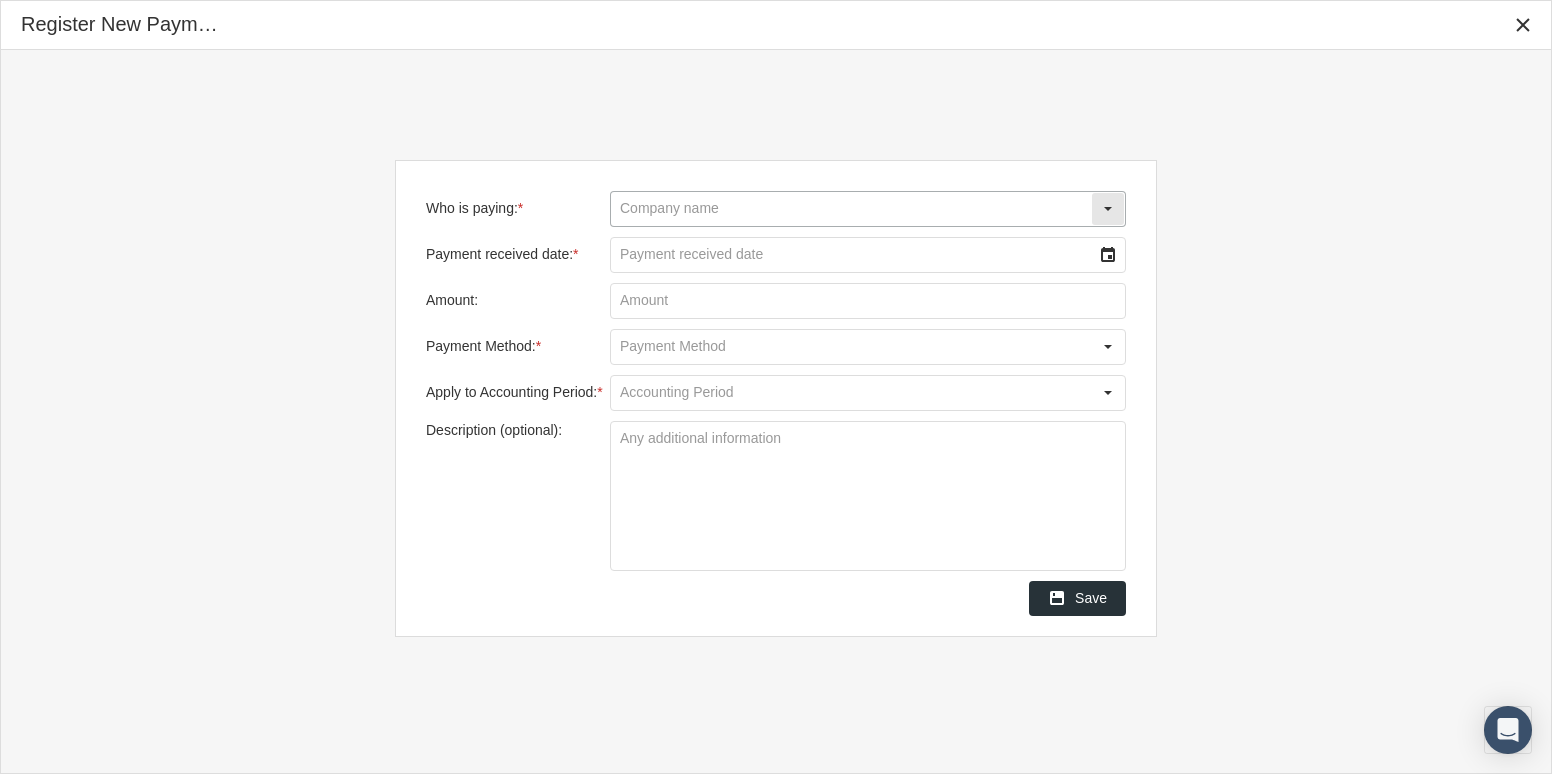 click on "Who is paying:  *" at bounding box center (851, 209) 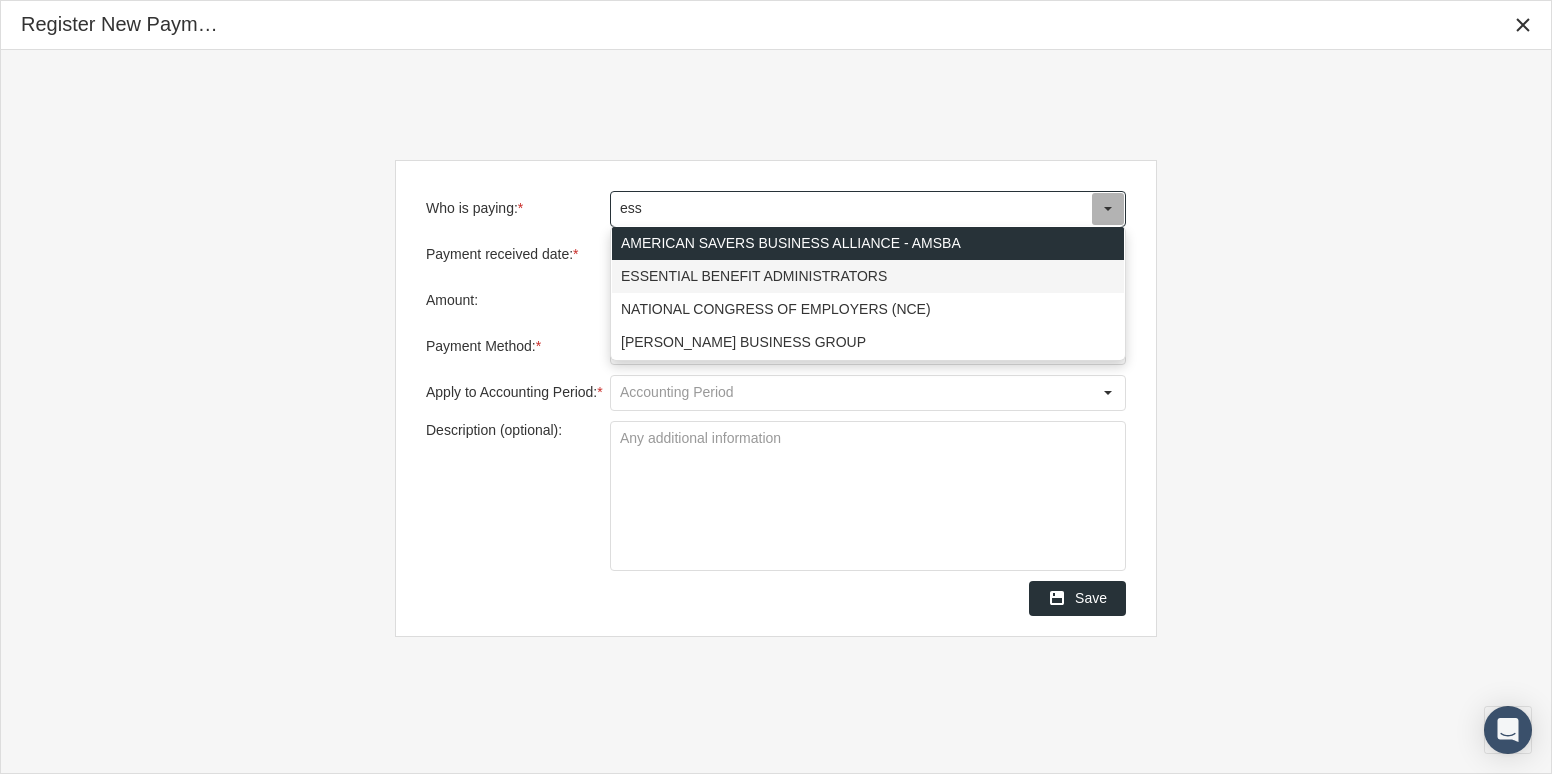 click on "ESSENTIAL BENEFIT ADMINISTRATORS" at bounding box center [868, 276] 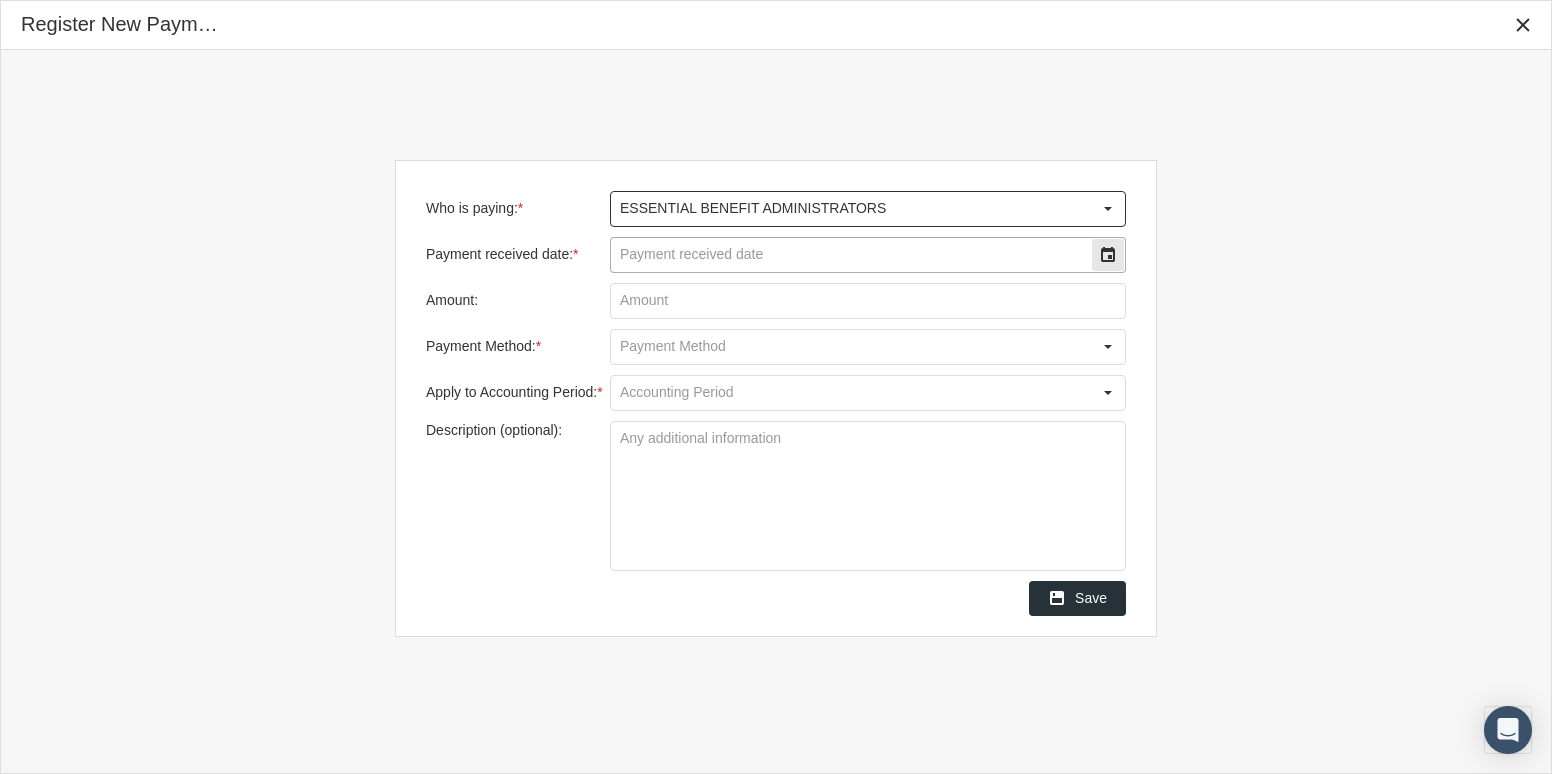 type on "ESSENTIAL BENEFIT ADMINISTRATORS" 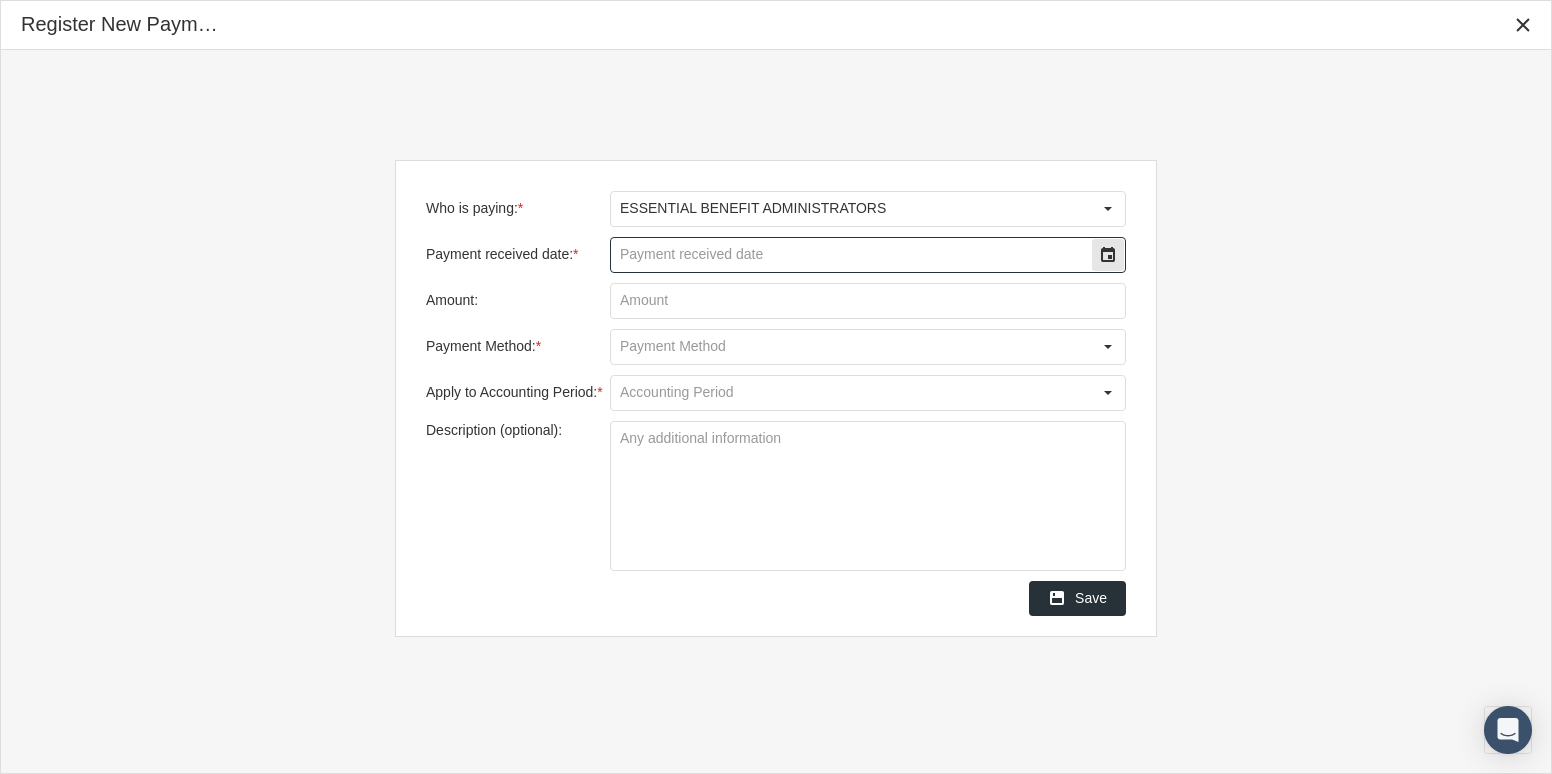 click 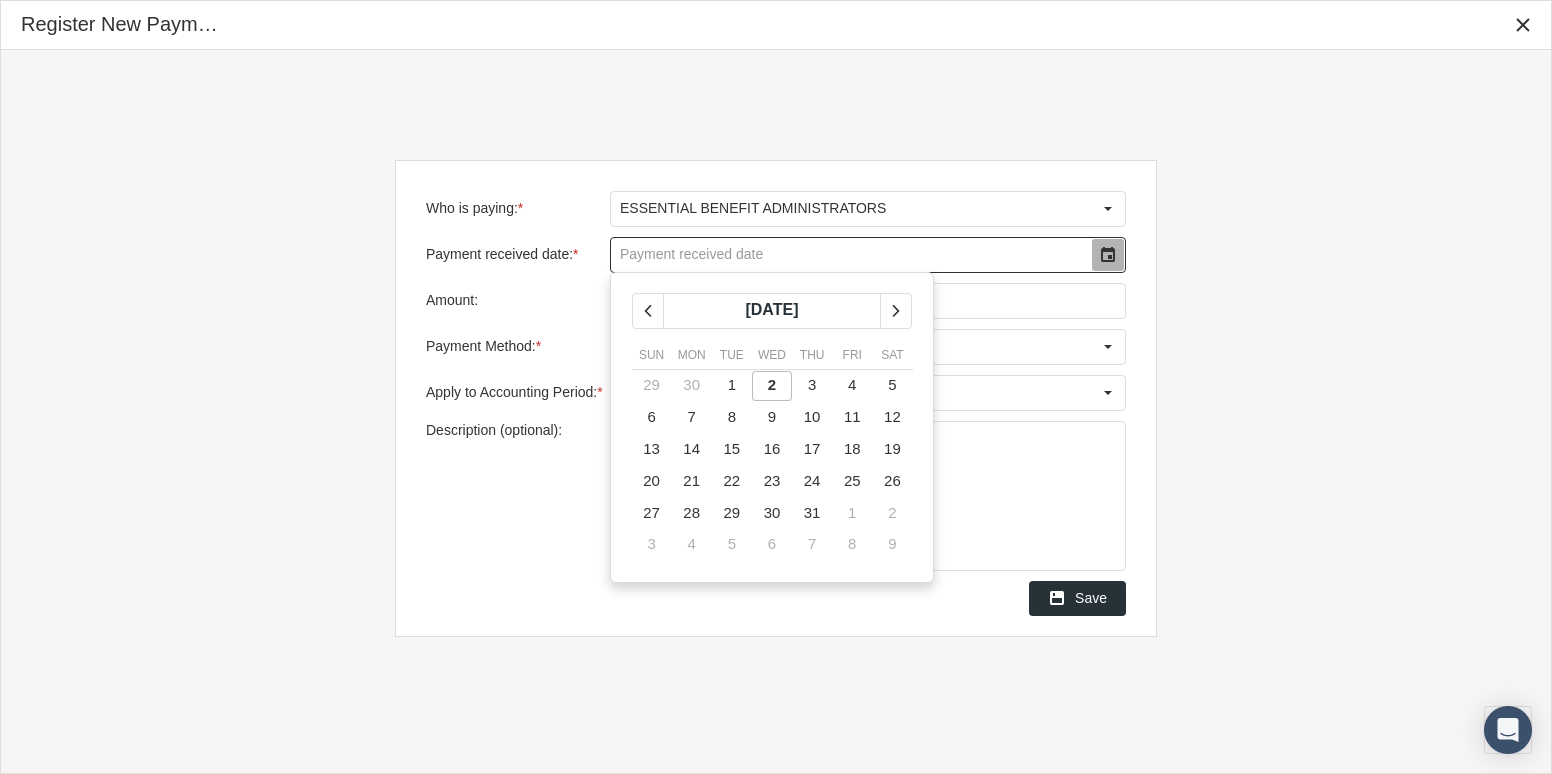 click on "2" at bounding box center (772, 384) 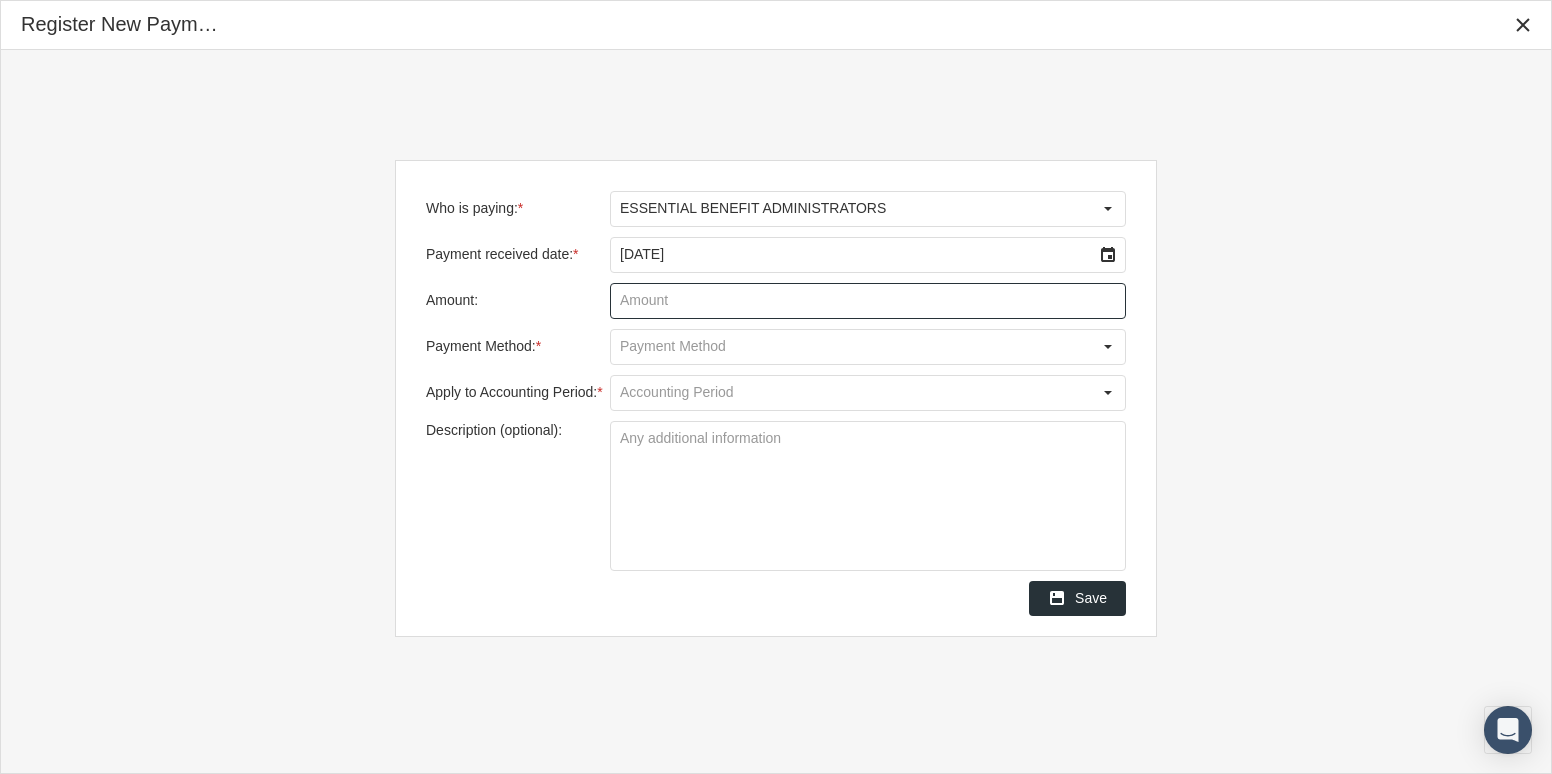 click on "Amount:" at bounding box center [868, 301] 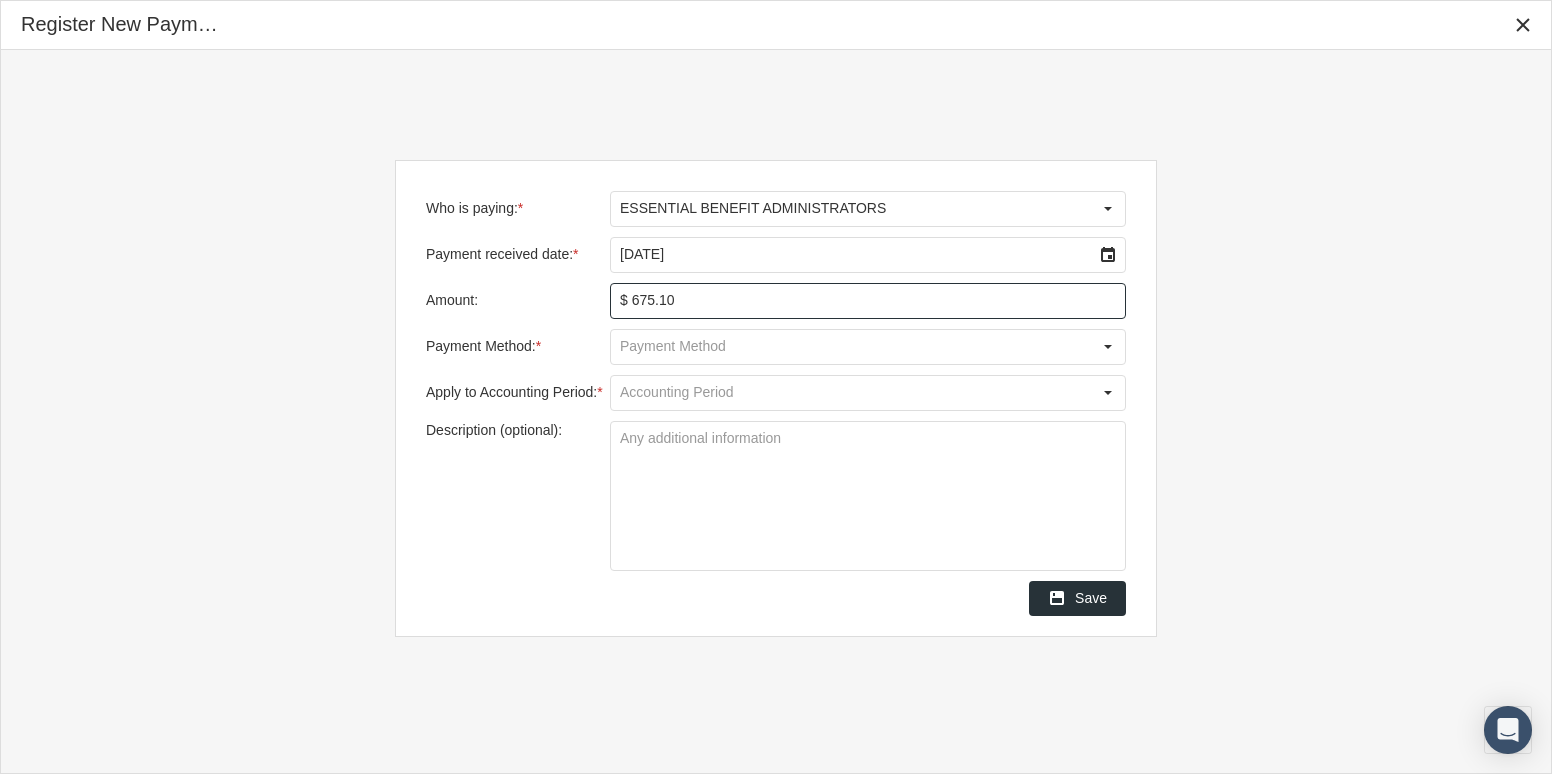 type on "$ 675.13" 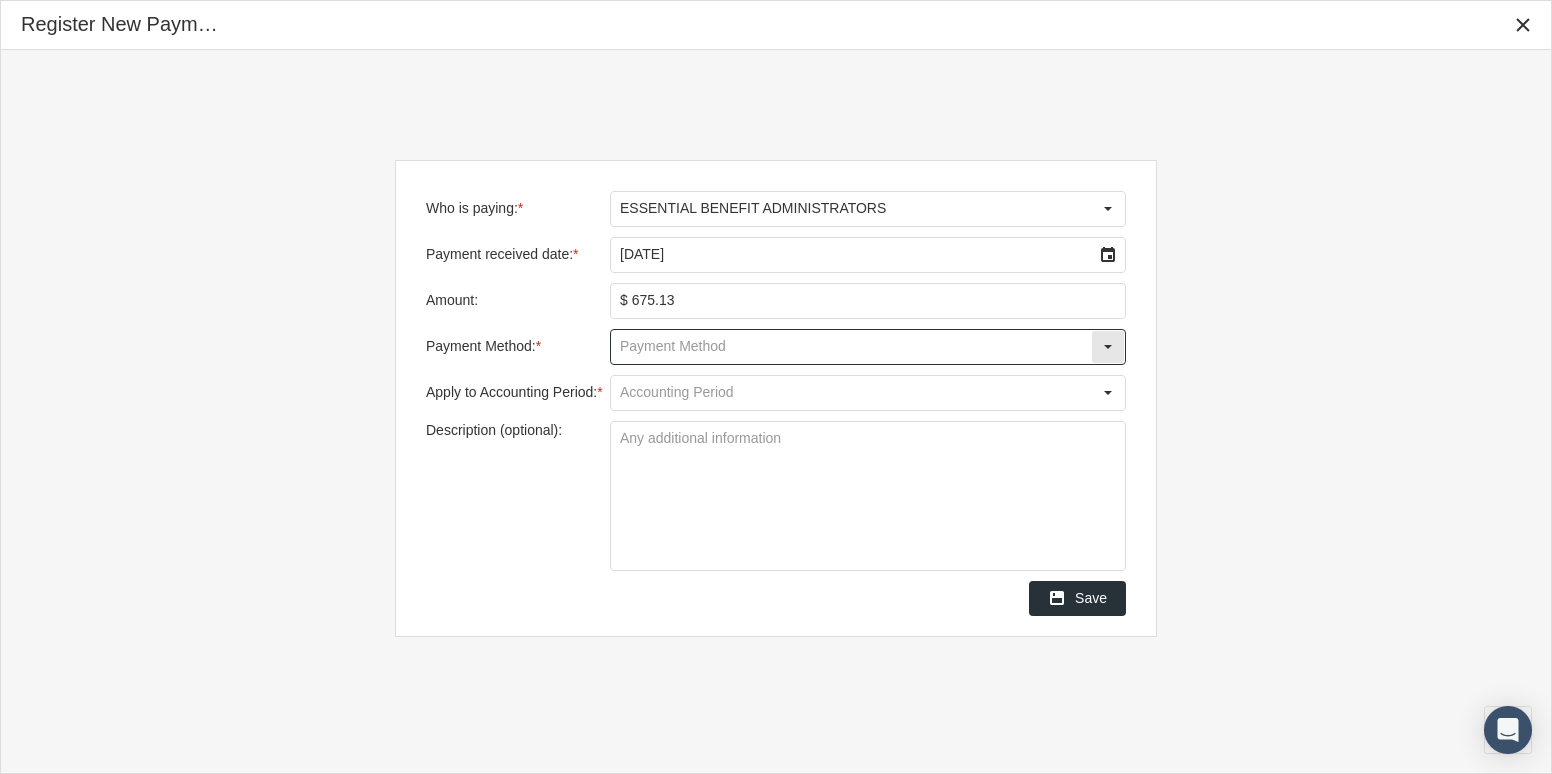 click 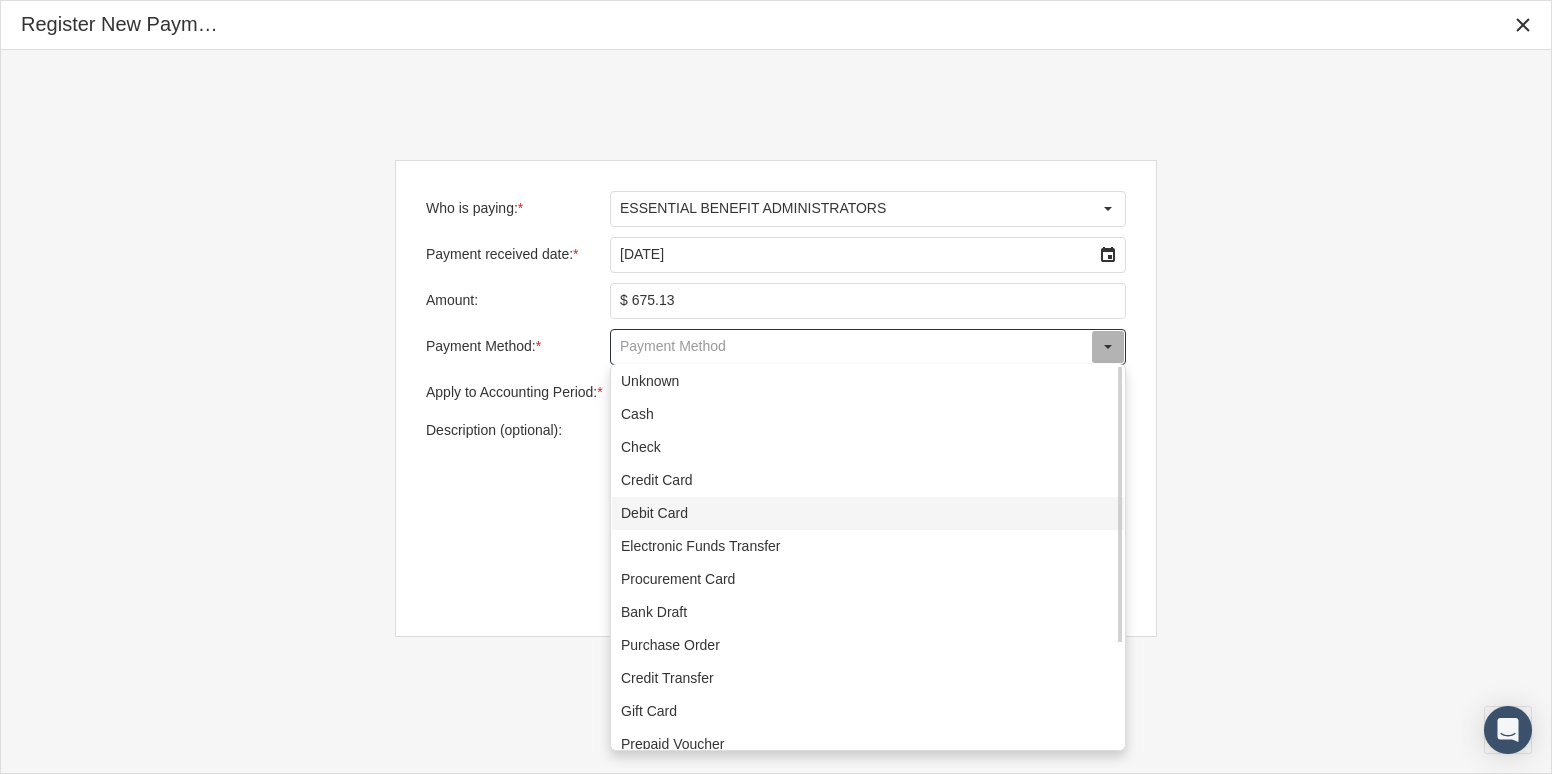 scroll, scrollTop: 144, scrollLeft: 0, axis: vertical 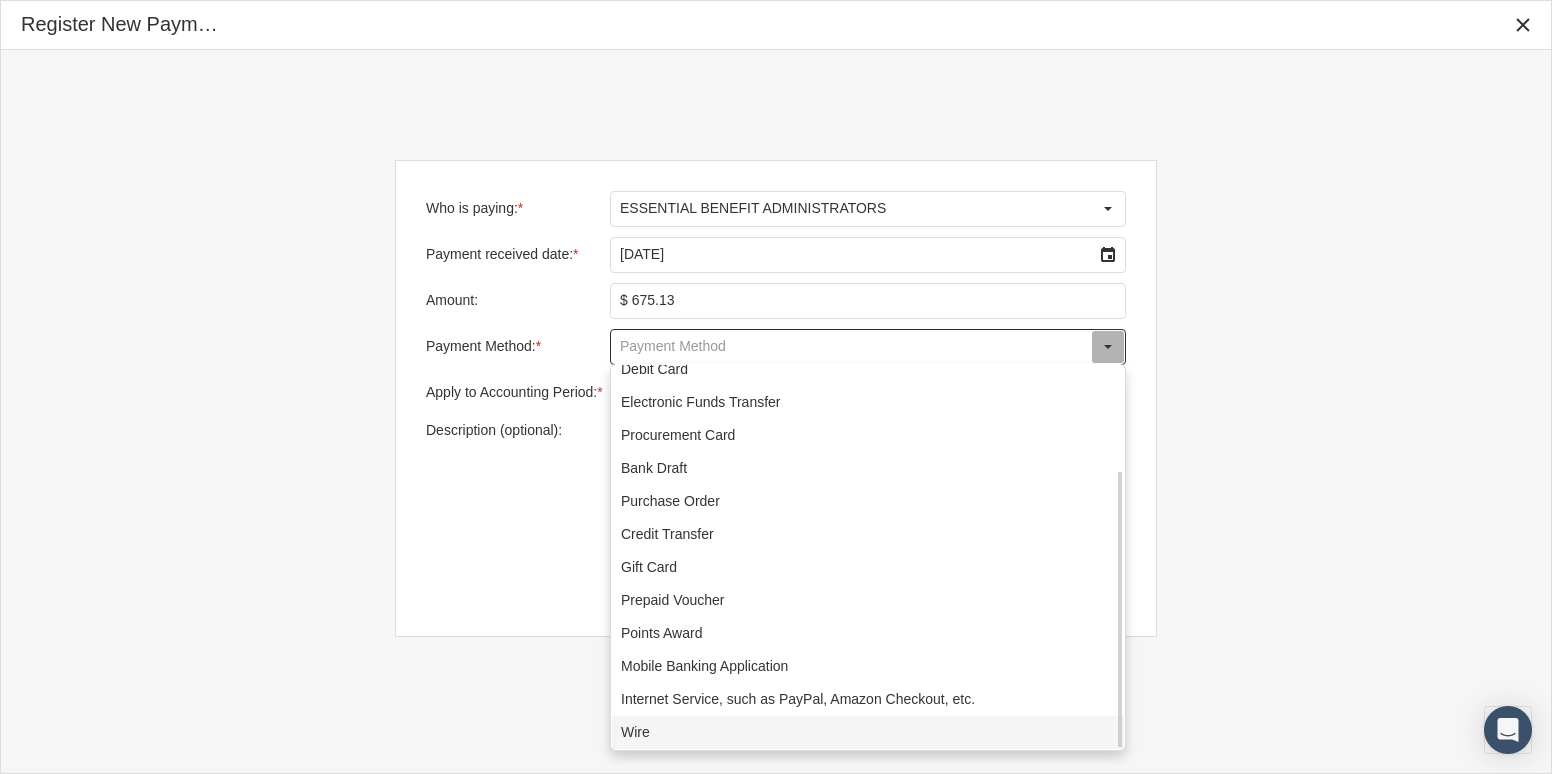 click on "Wire" at bounding box center [868, 732] 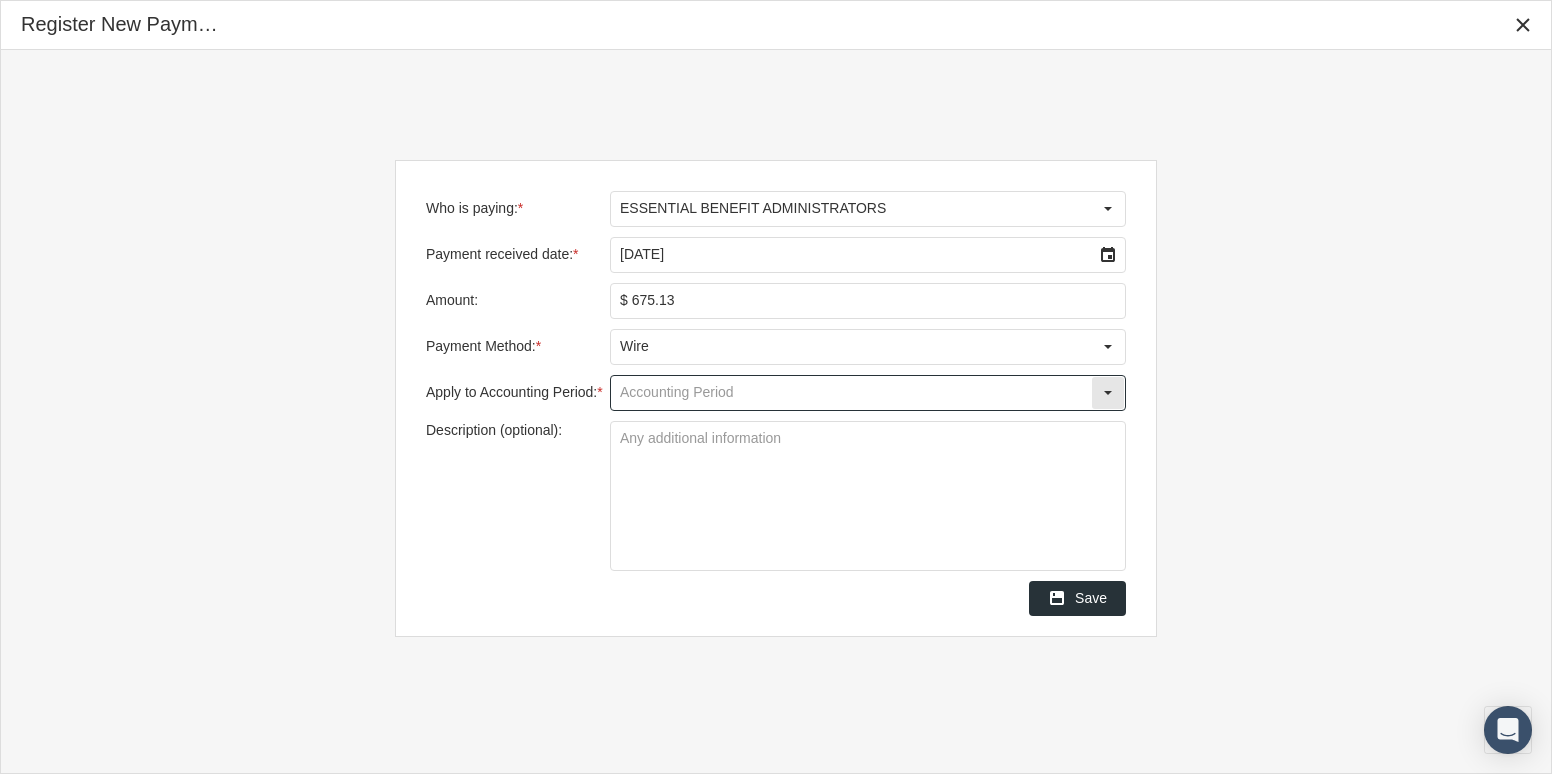 click on "Apply to Accounting Period:  *" at bounding box center [851, 393] 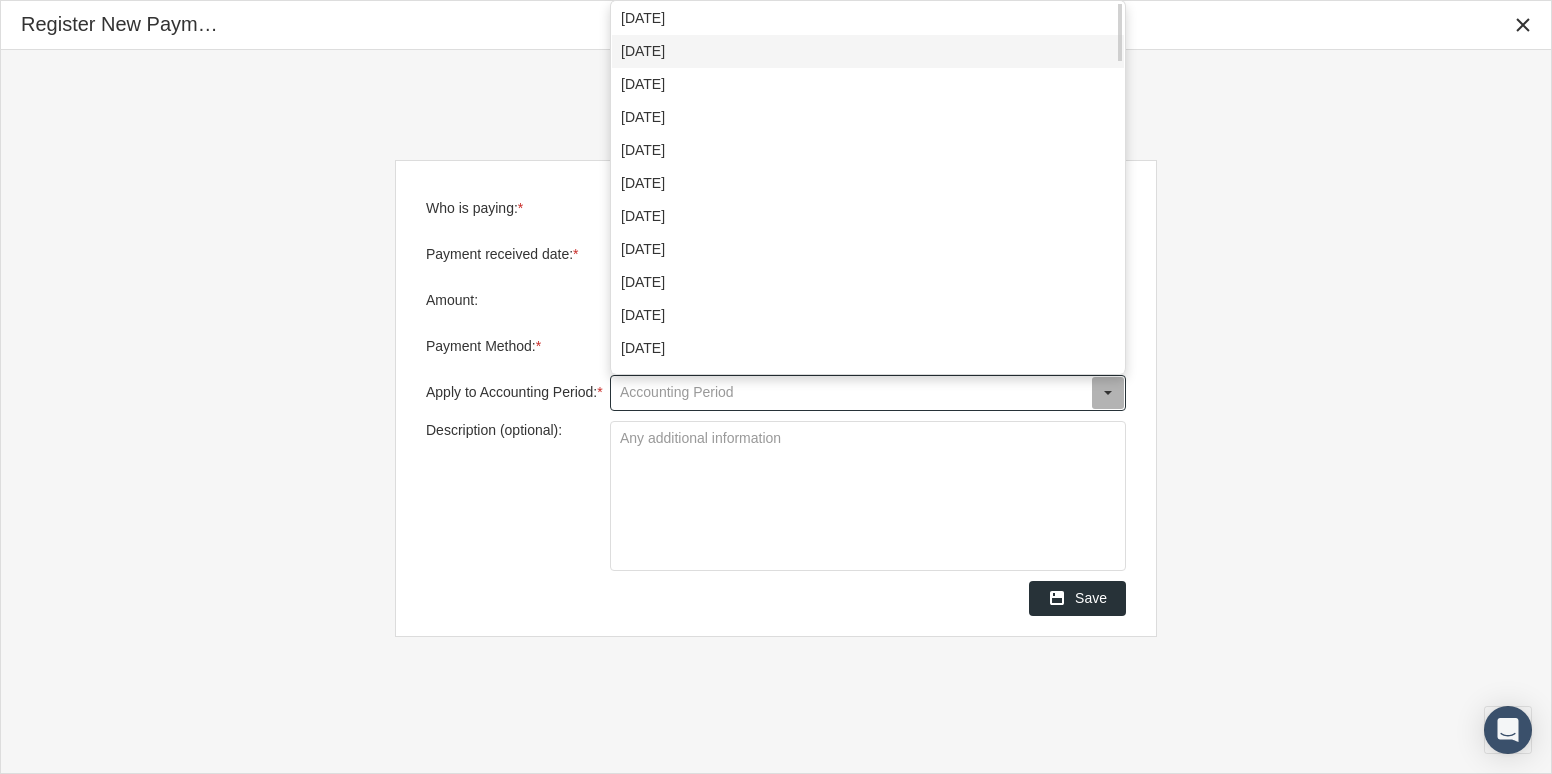 click on "July 2025" at bounding box center [868, 51] 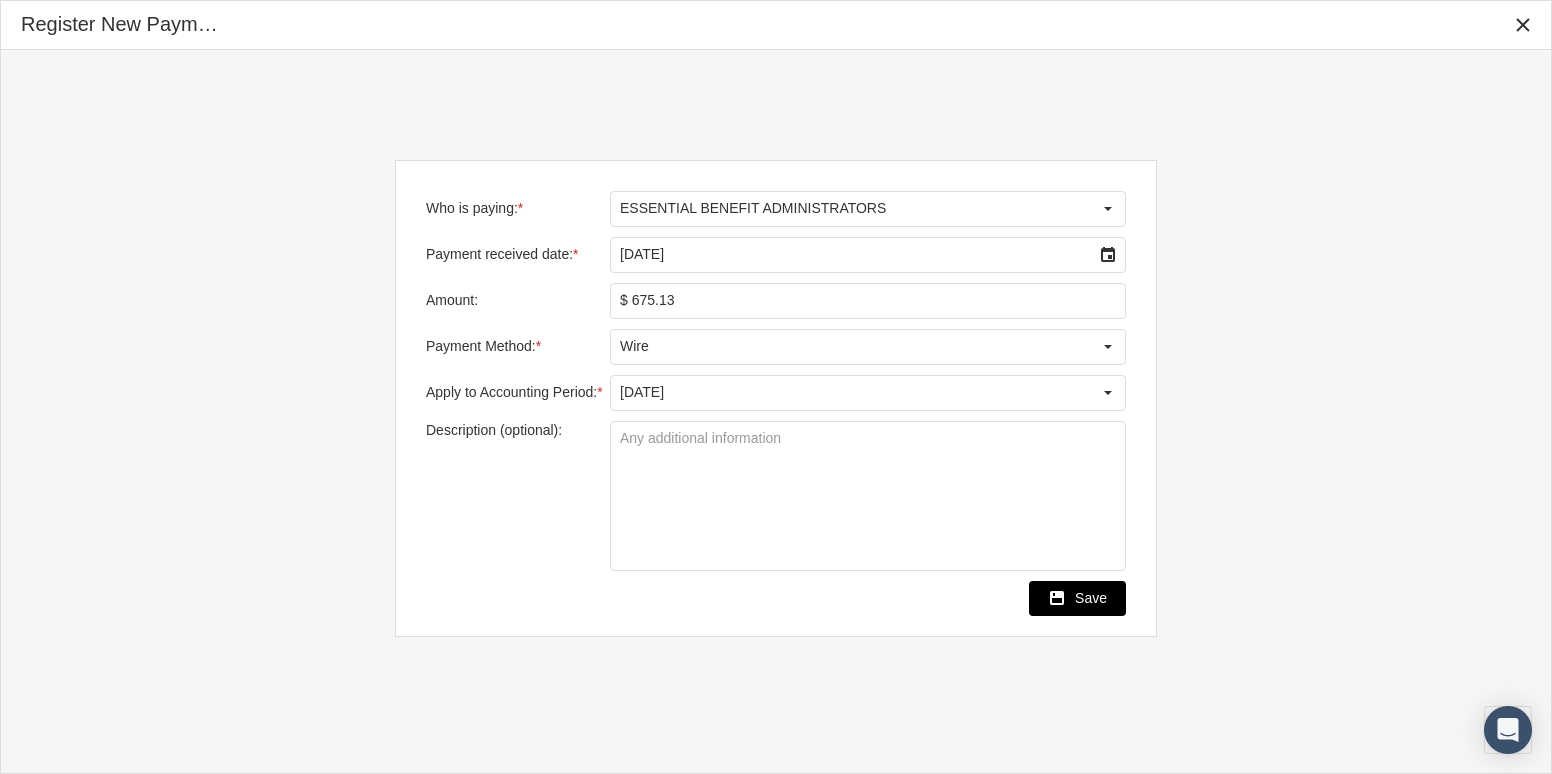 click on "Save" at bounding box center (1091, 598) 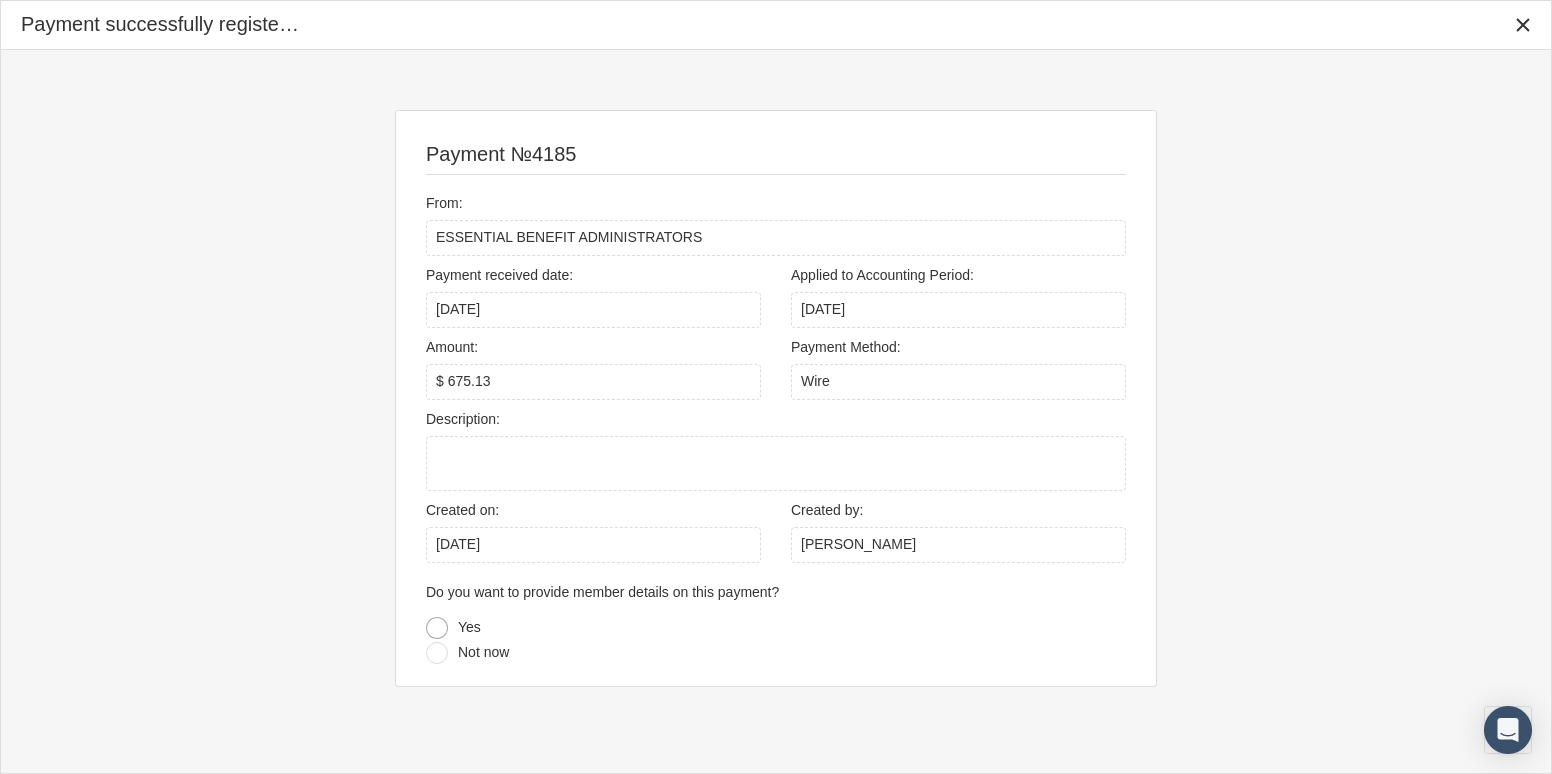 click at bounding box center (437, 628) 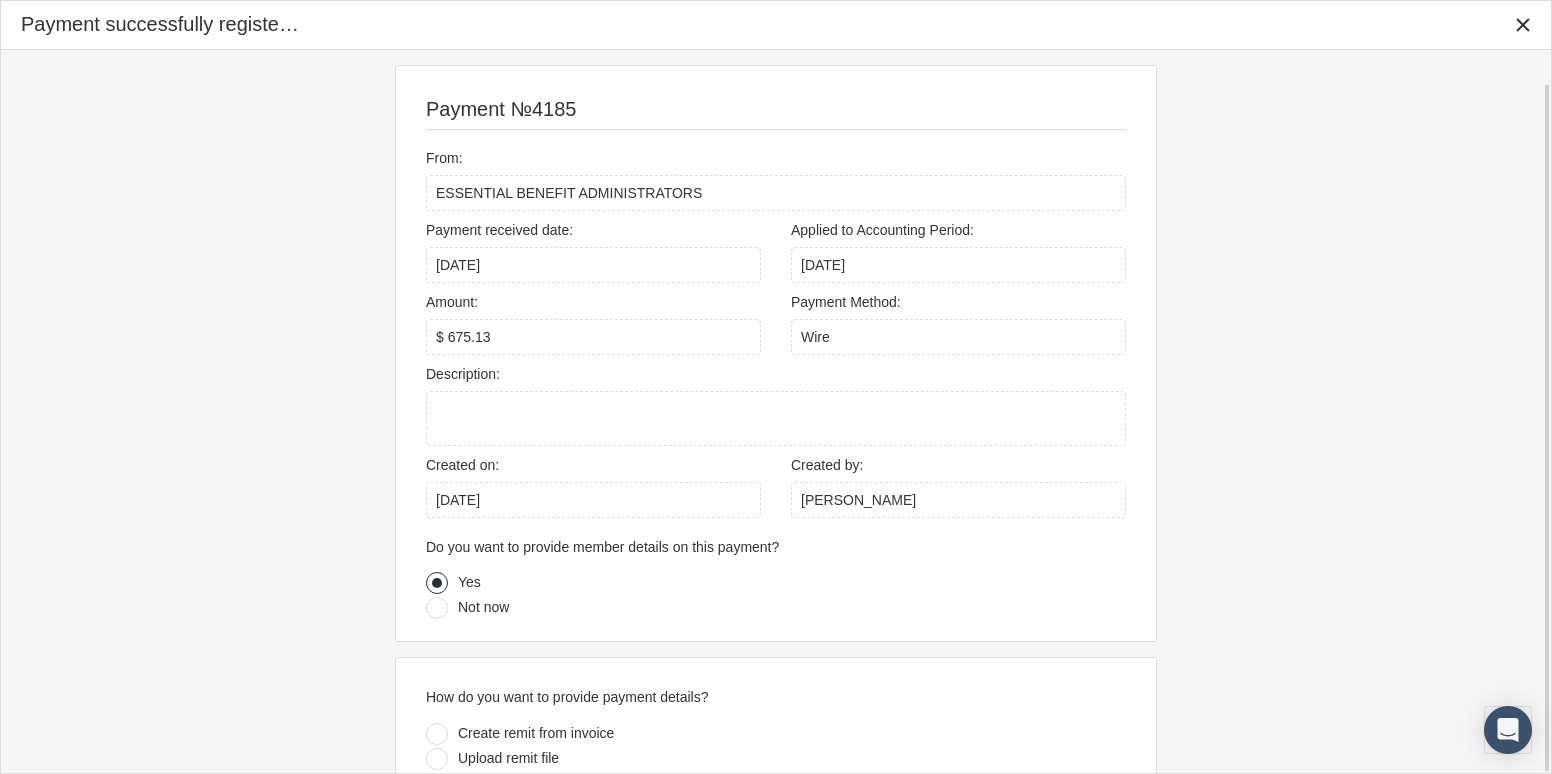 scroll, scrollTop: 35, scrollLeft: 0, axis: vertical 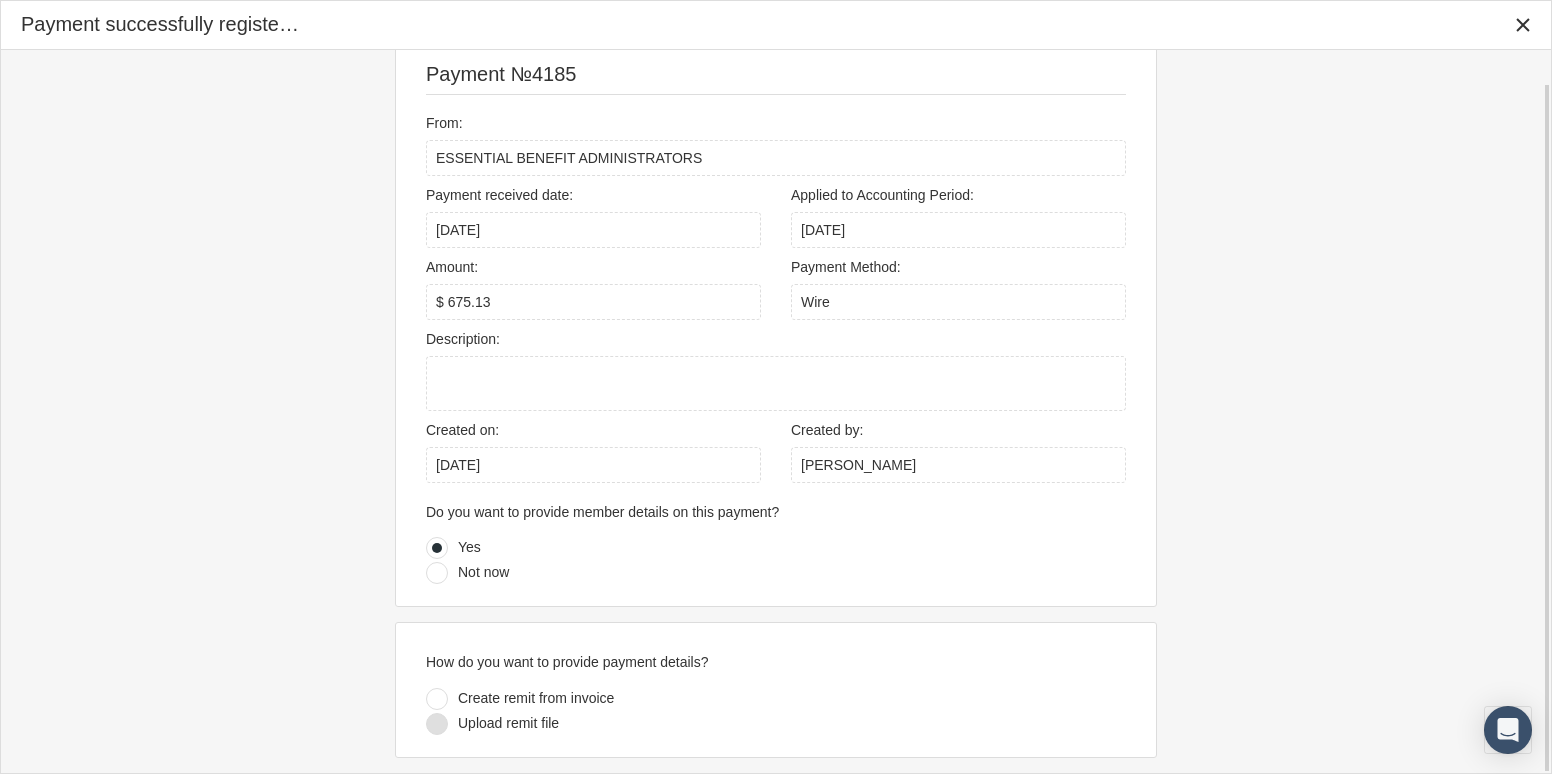 click at bounding box center [437, 724] 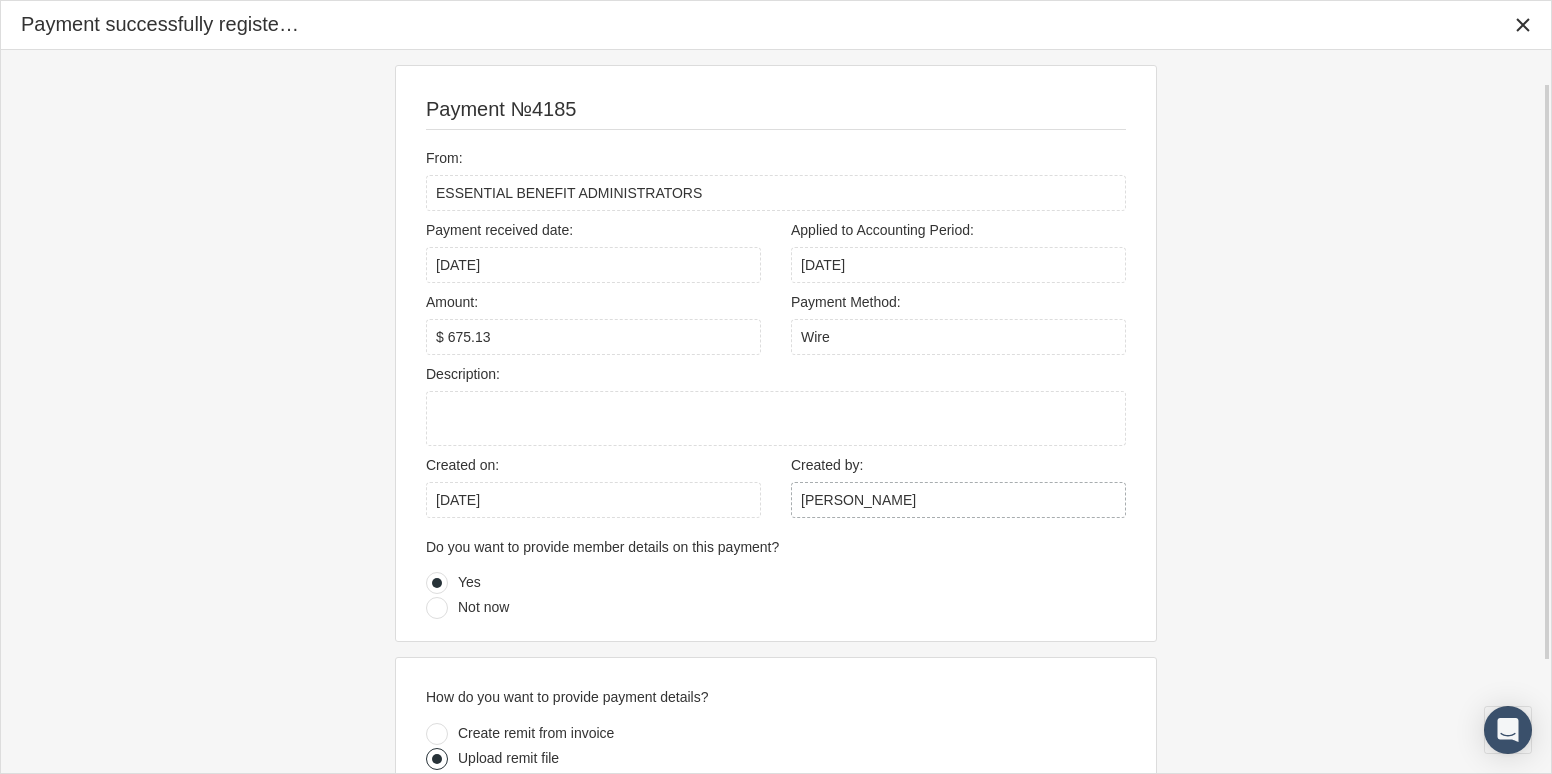 scroll, scrollTop: 181, scrollLeft: 0, axis: vertical 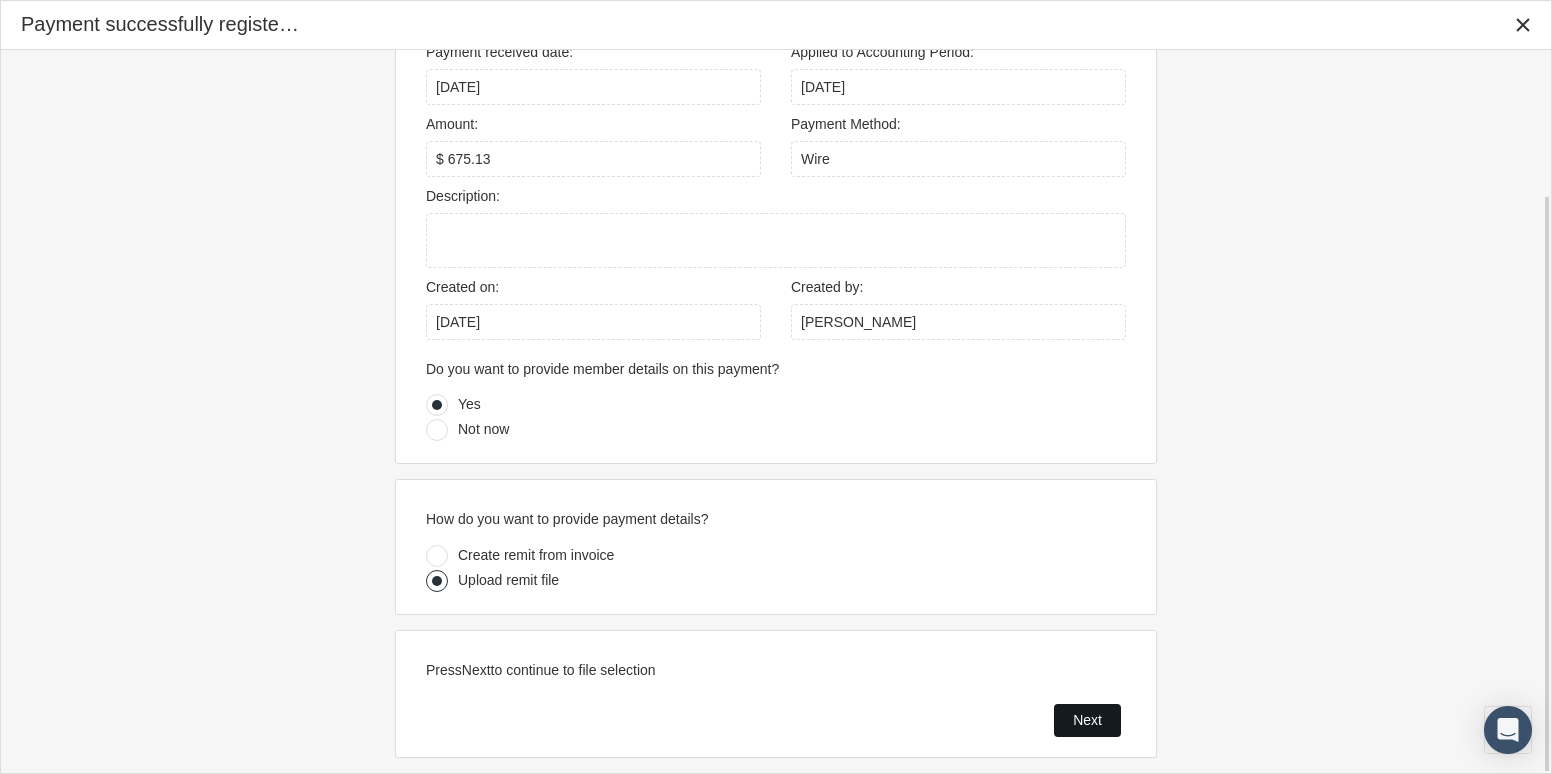 click on "Next" at bounding box center [1087, 720] 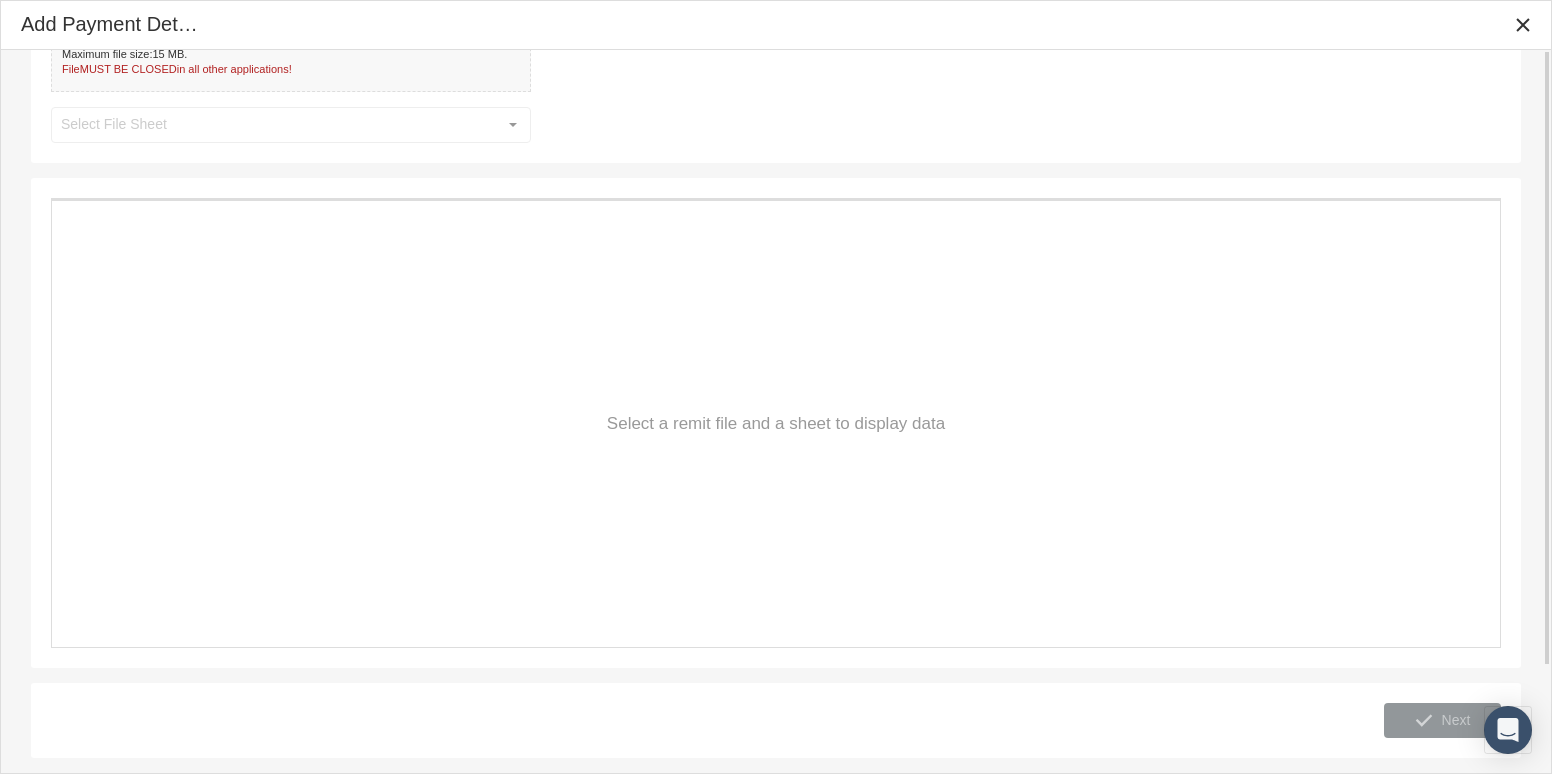 scroll, scrollTop: 0, scrollLeft: 0, axis: both 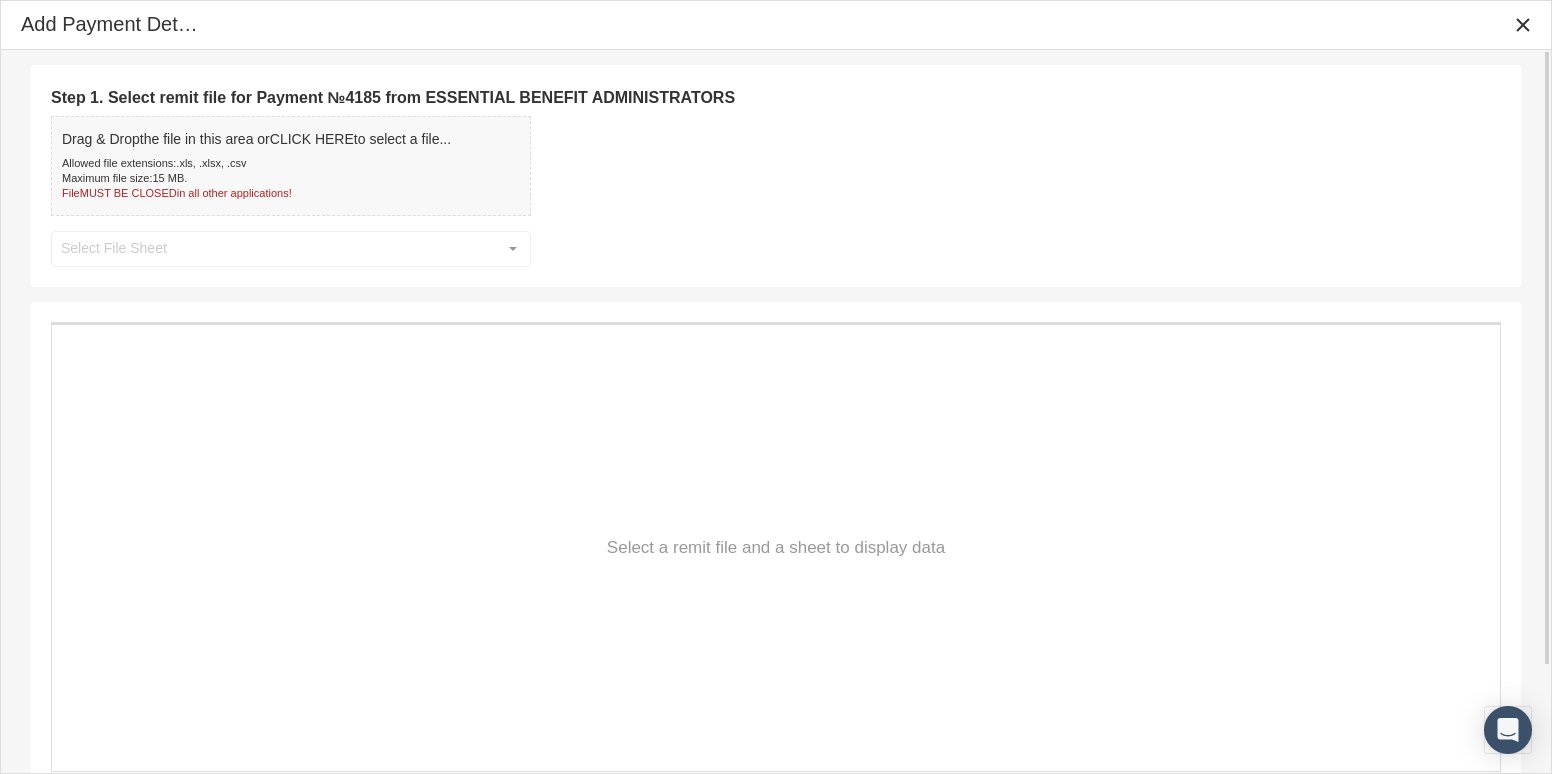 click on "Allowed file extensions:  .xls, .xlsx, .csv" at bounding box center [256, 163] 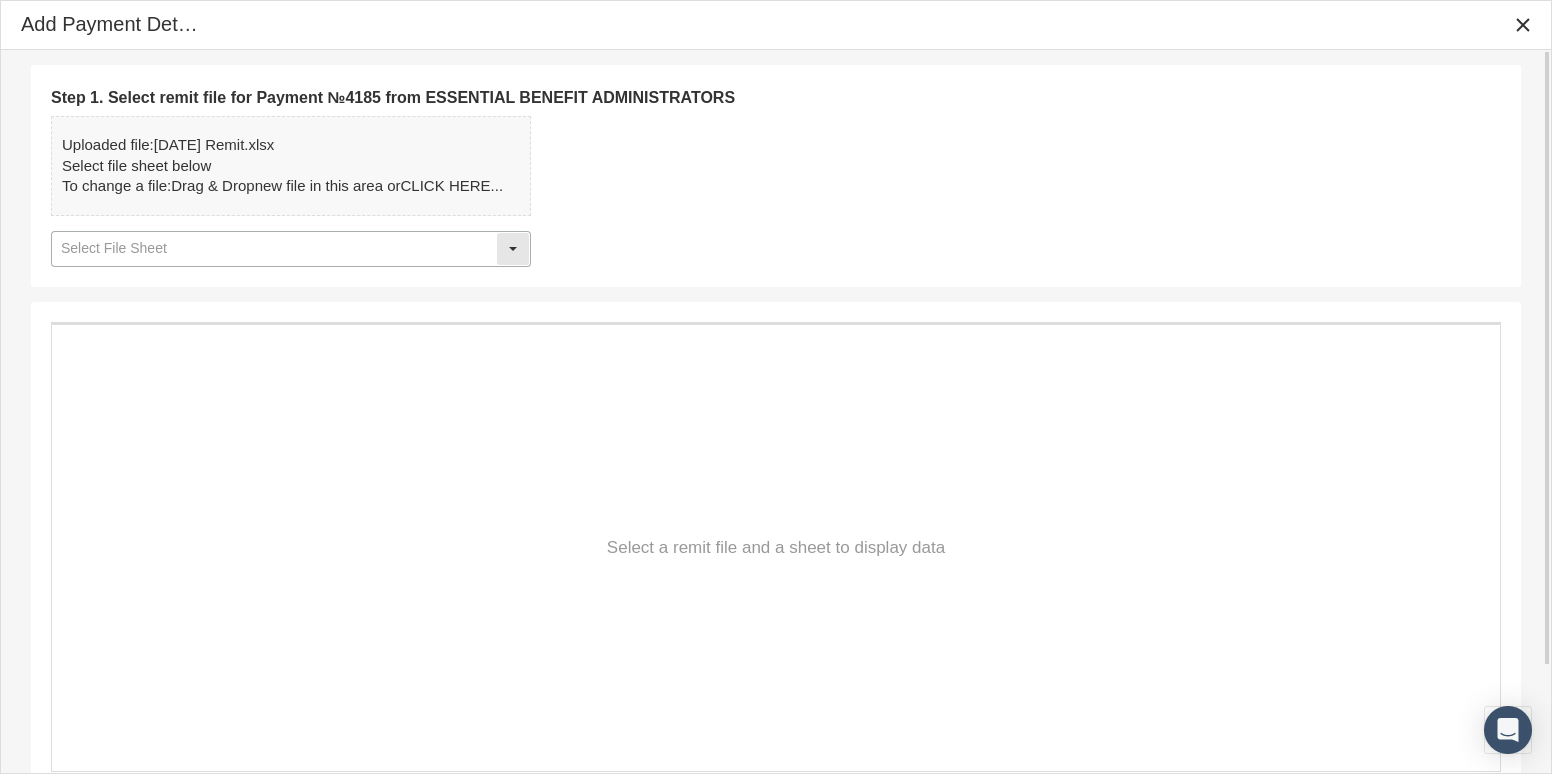 click 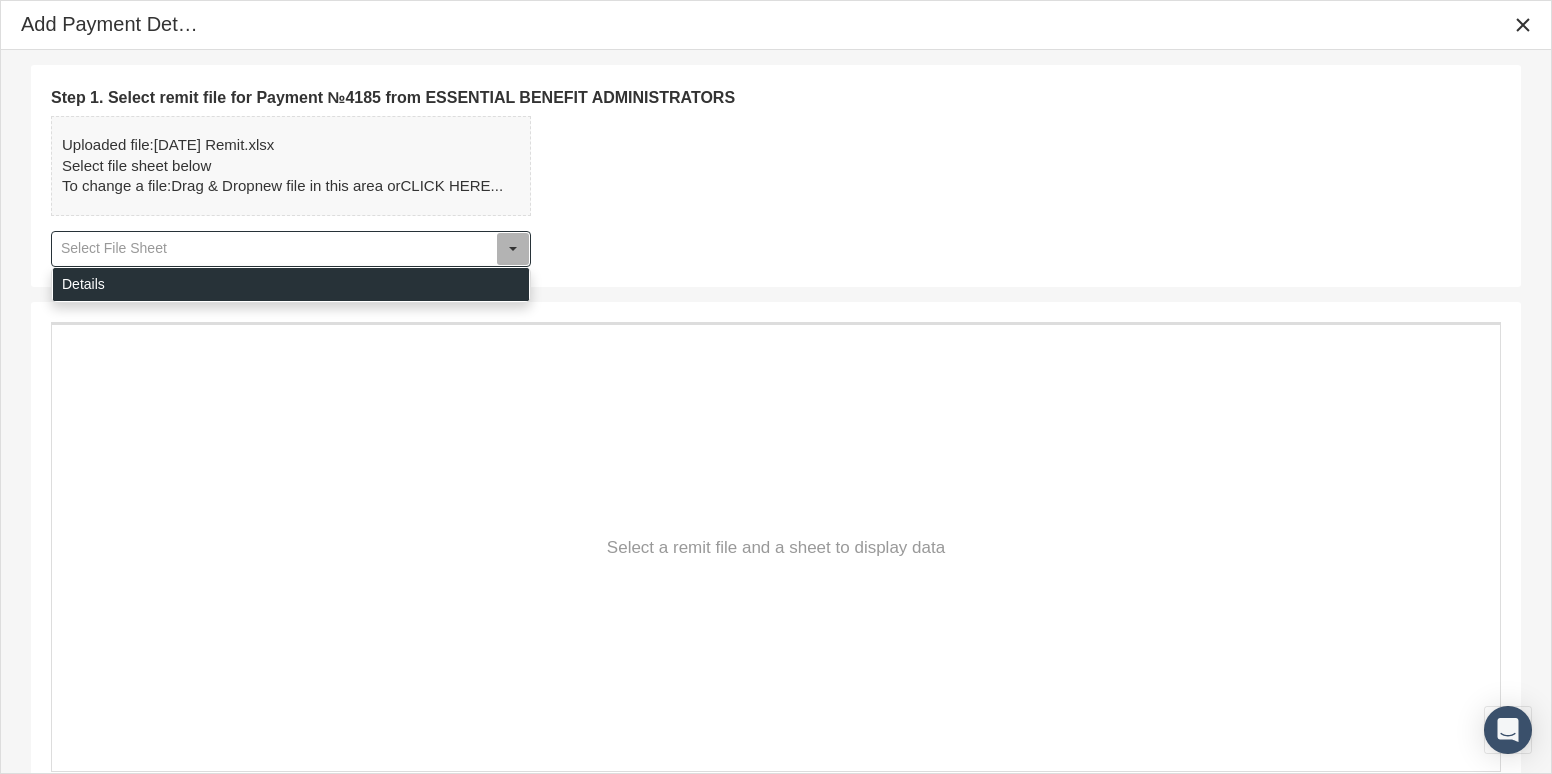 click on "Details" at bounding box center [291, 284] 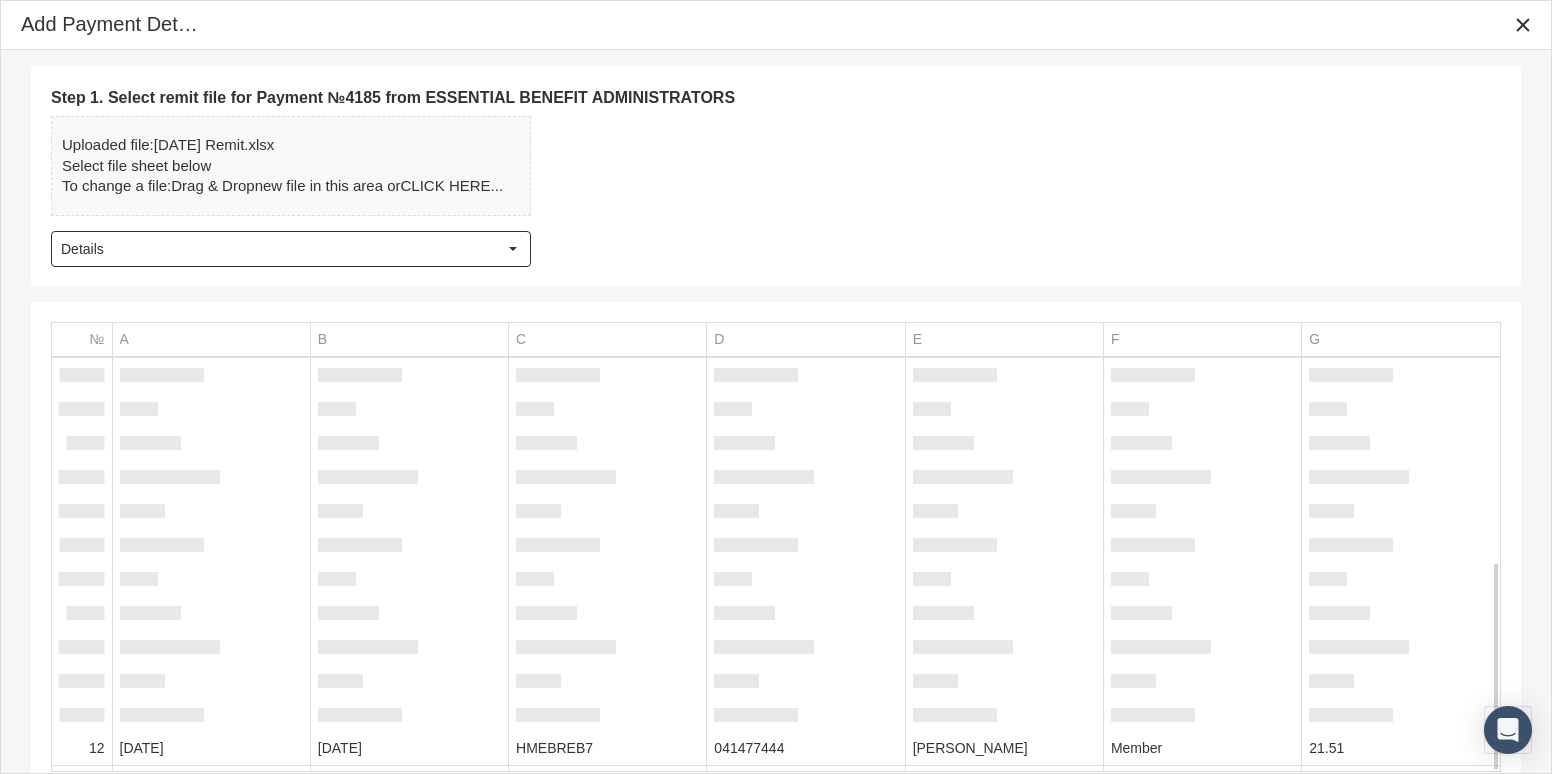 scroll, scrollTop: 403, scrollLeft: 0, axis: vertical 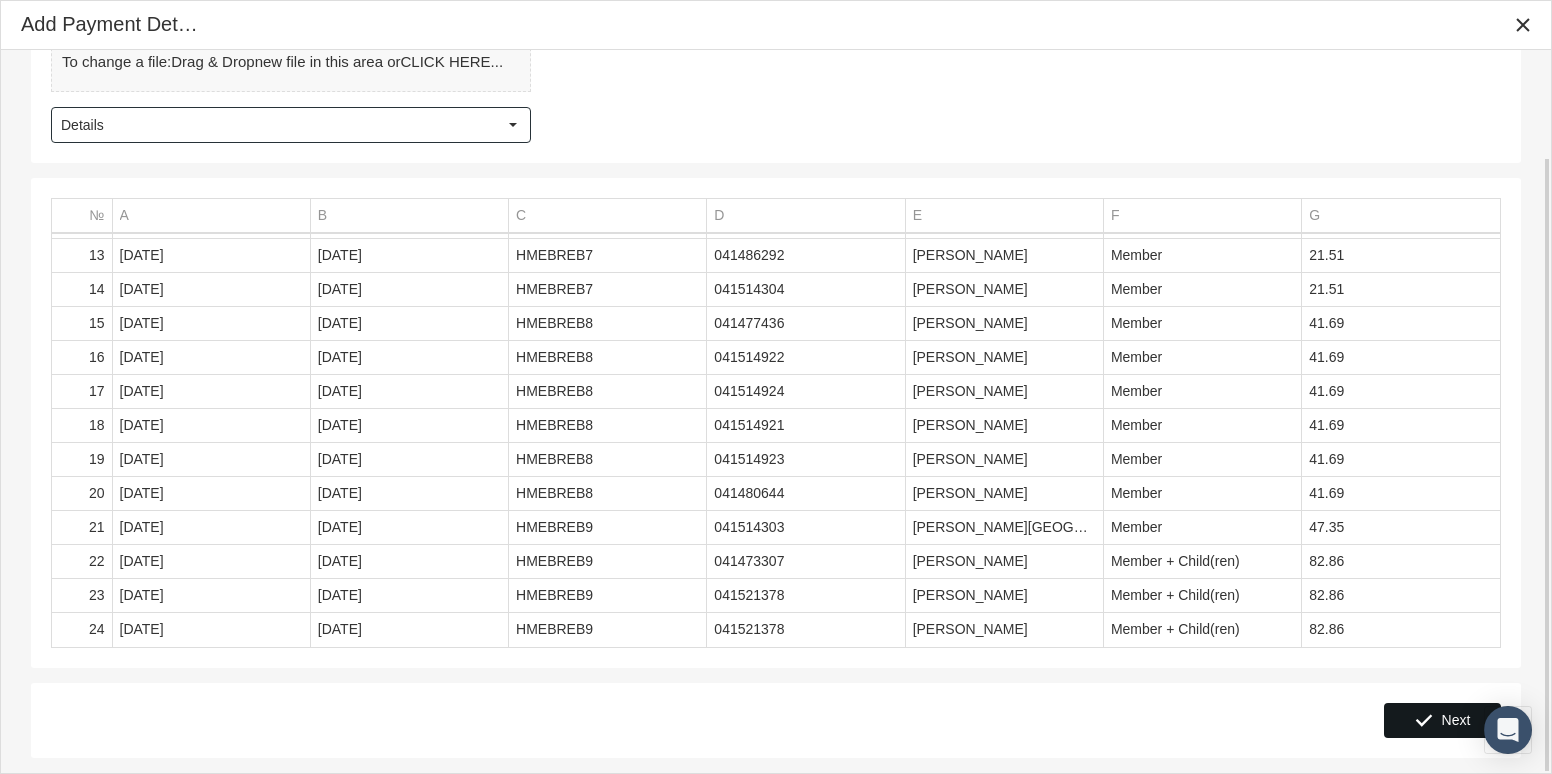 click at bounding box center (1424, 720) 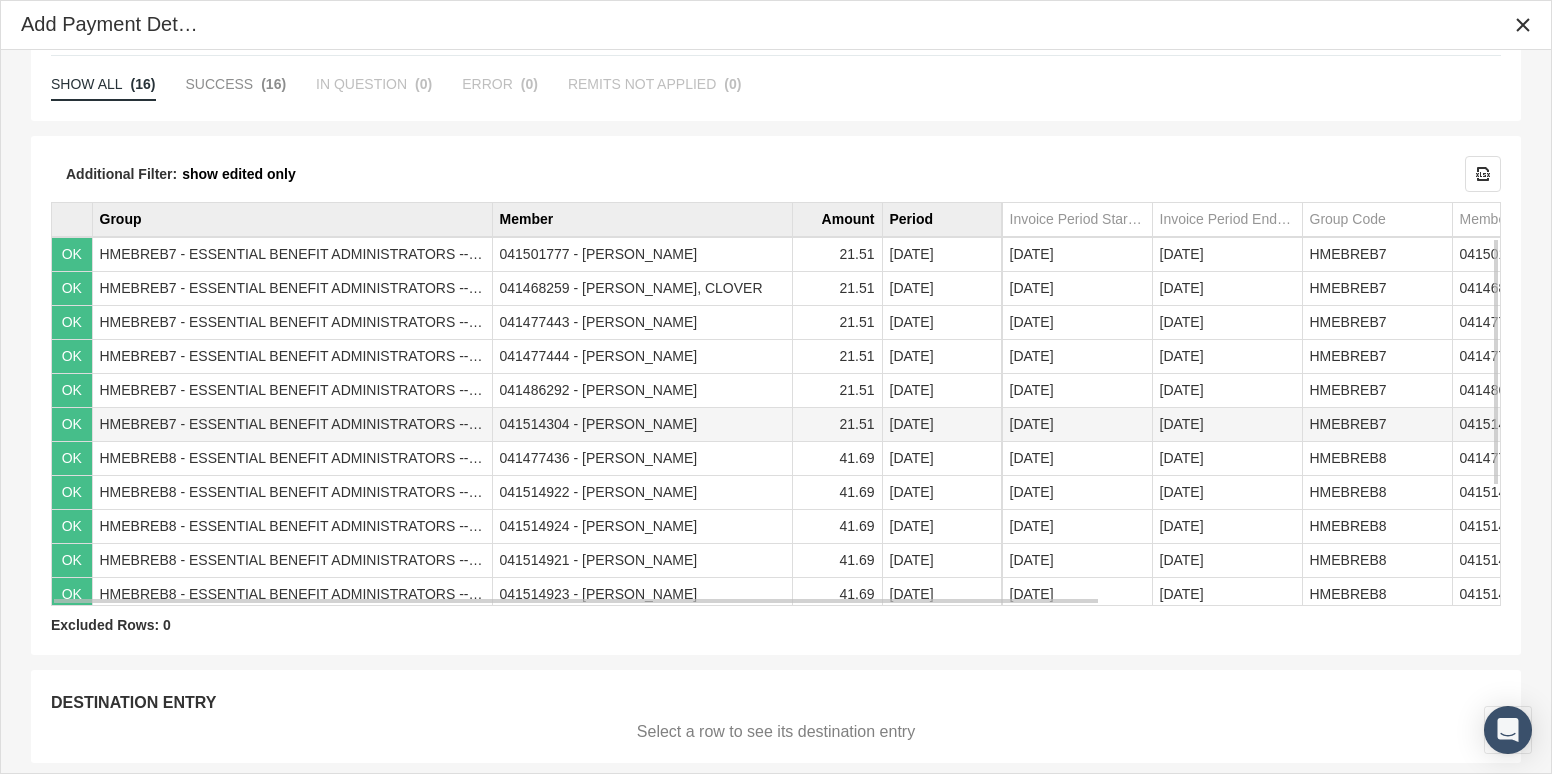 scroll, scrollTop: 177, scrollLeft: 0, axis: vertical 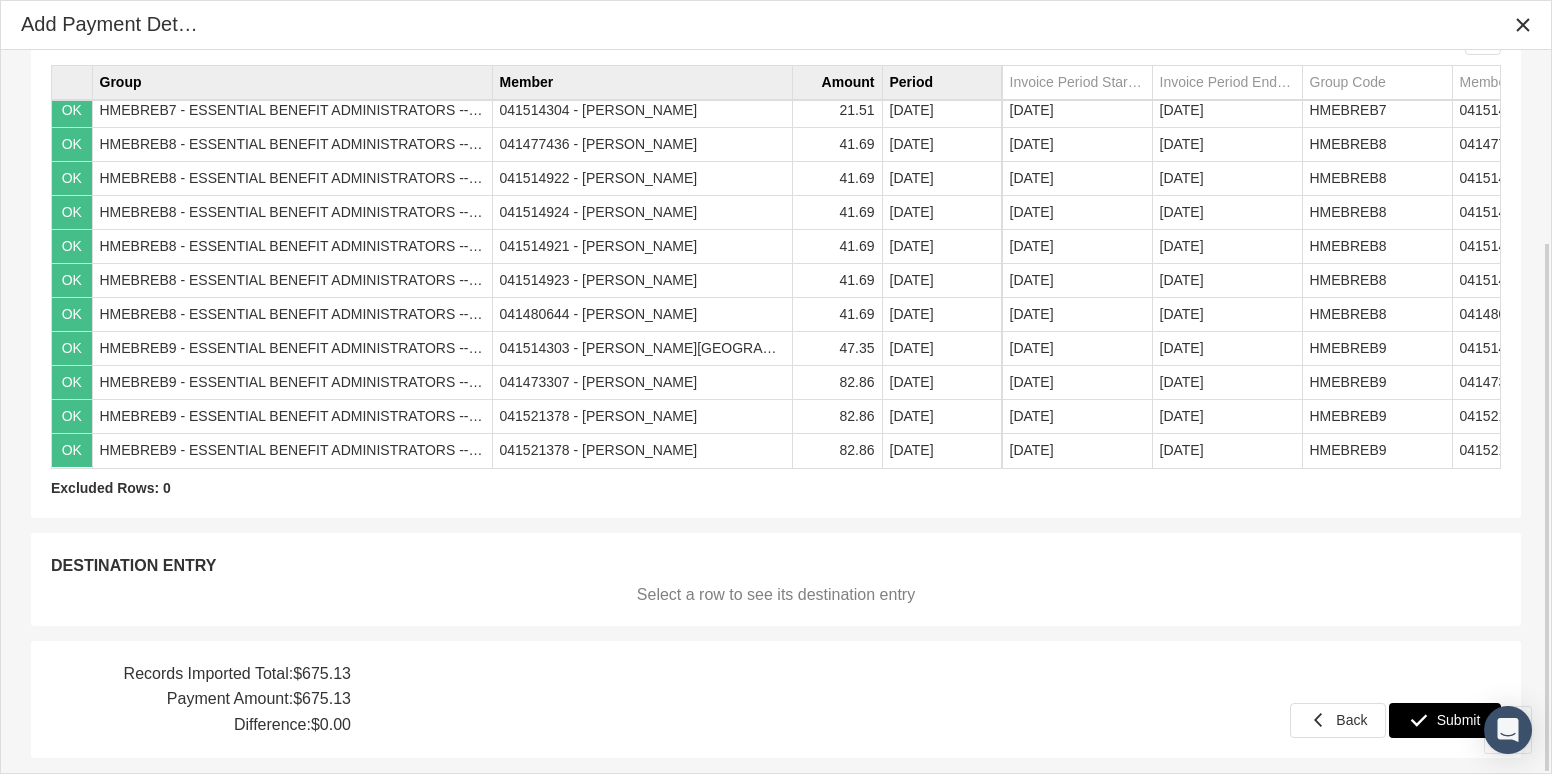 click at bounding box center (1419, 720) 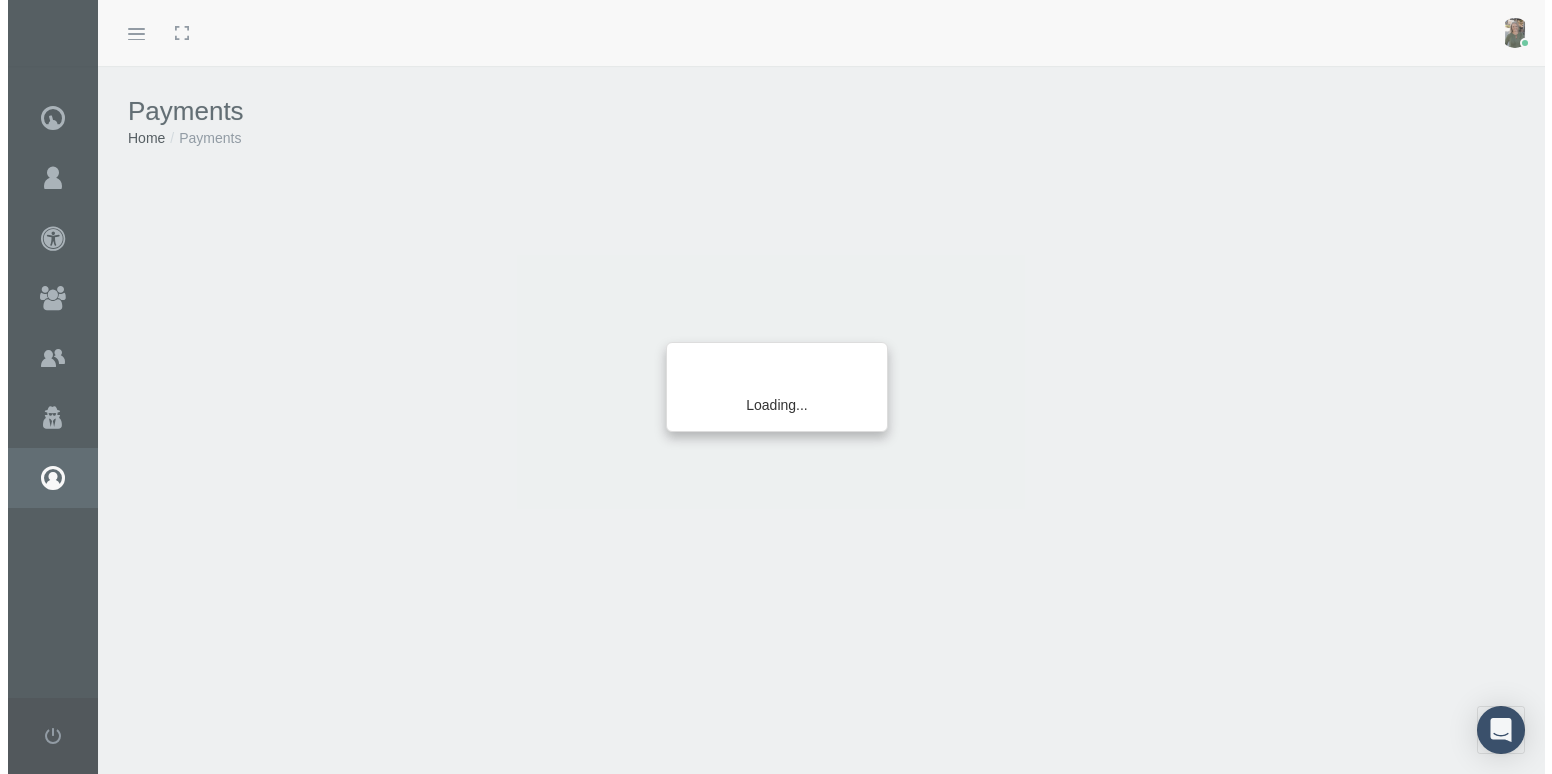 scroll, scrollTop: 0, scrollLeft: 0, axis: both 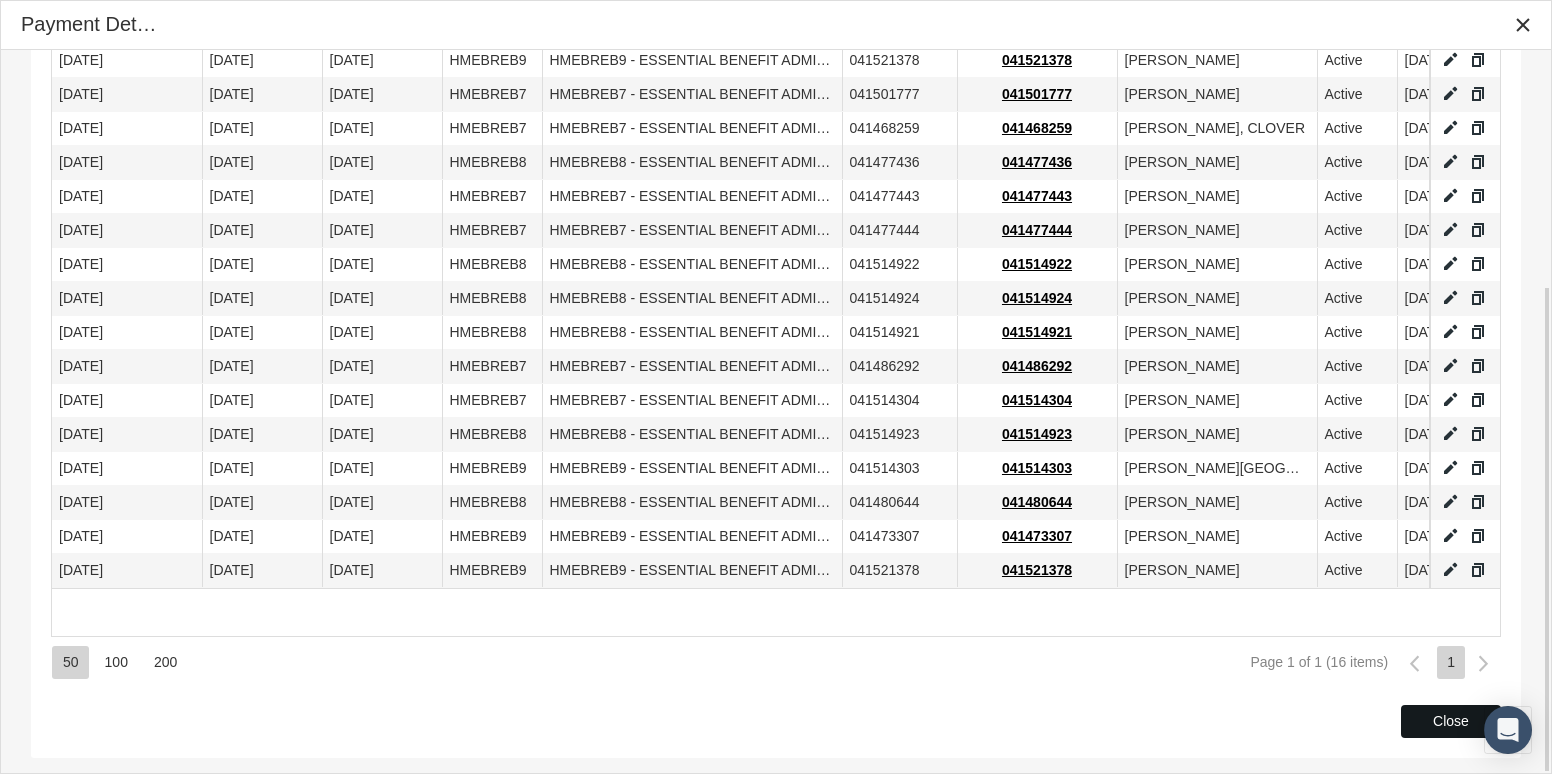 click on "Close" at bounding box center (1451, 721) 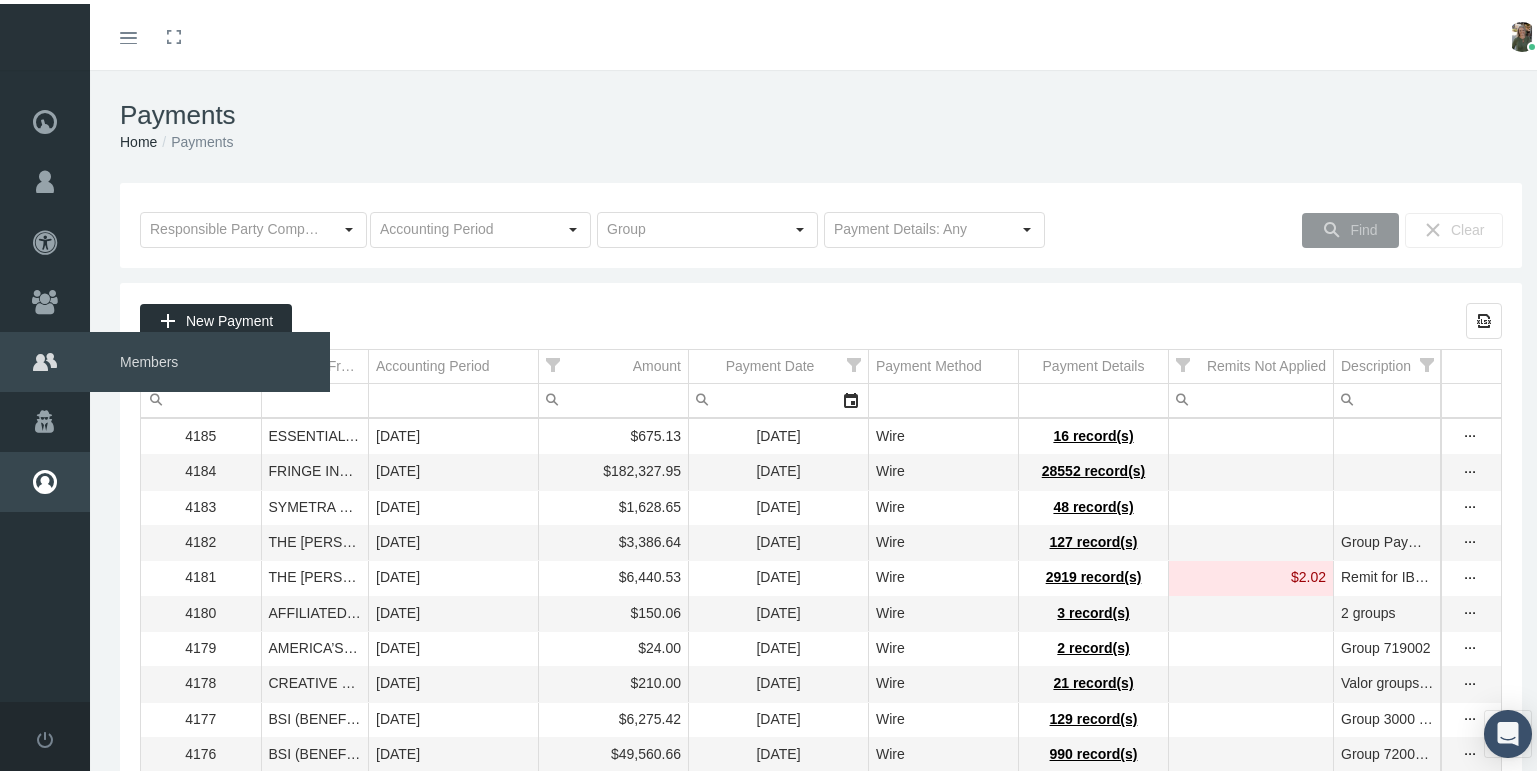 click on "Members" at bounding box center [210, 358] 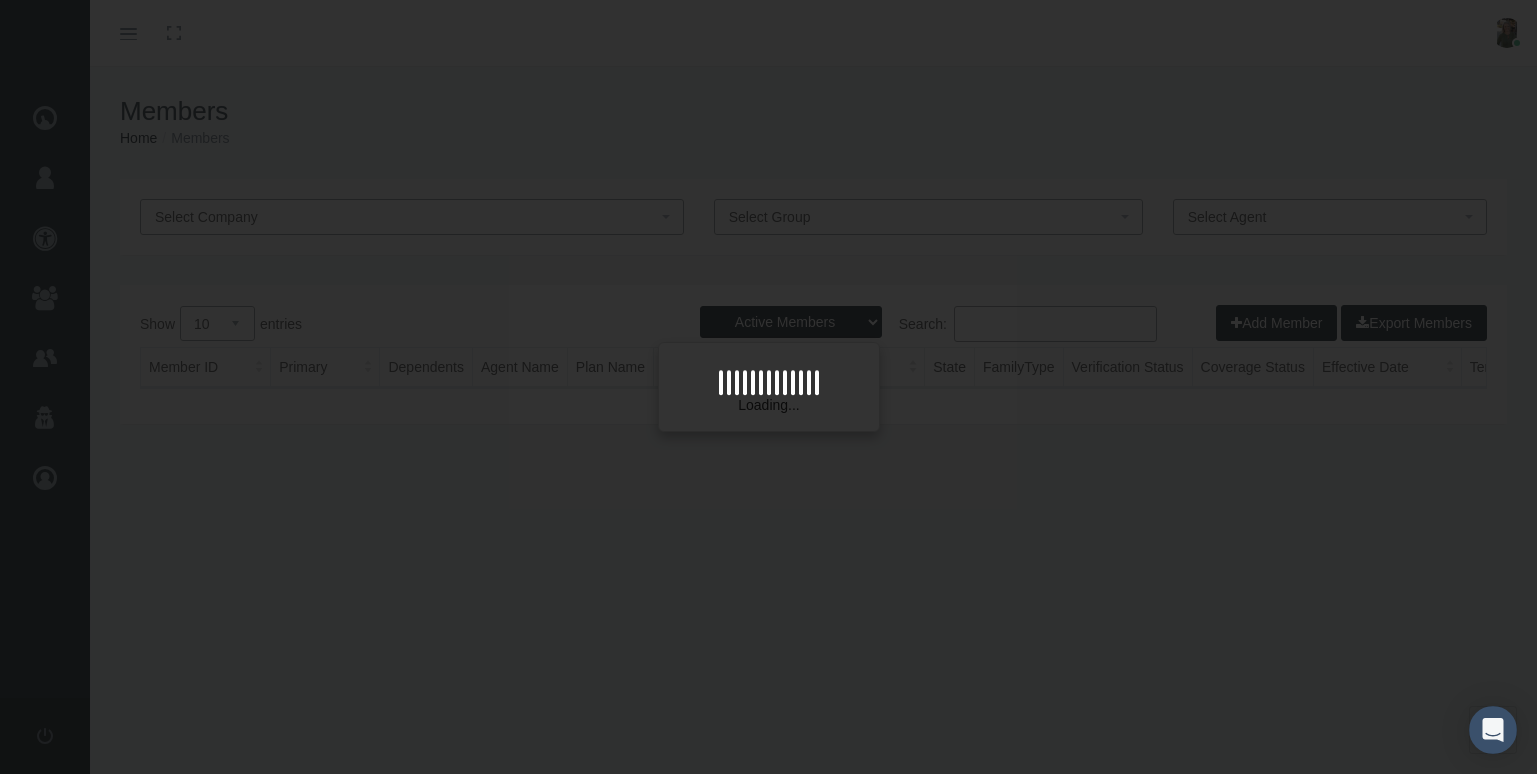 scroll, scrollTop: 0, scrollLeft: 0, axis: both 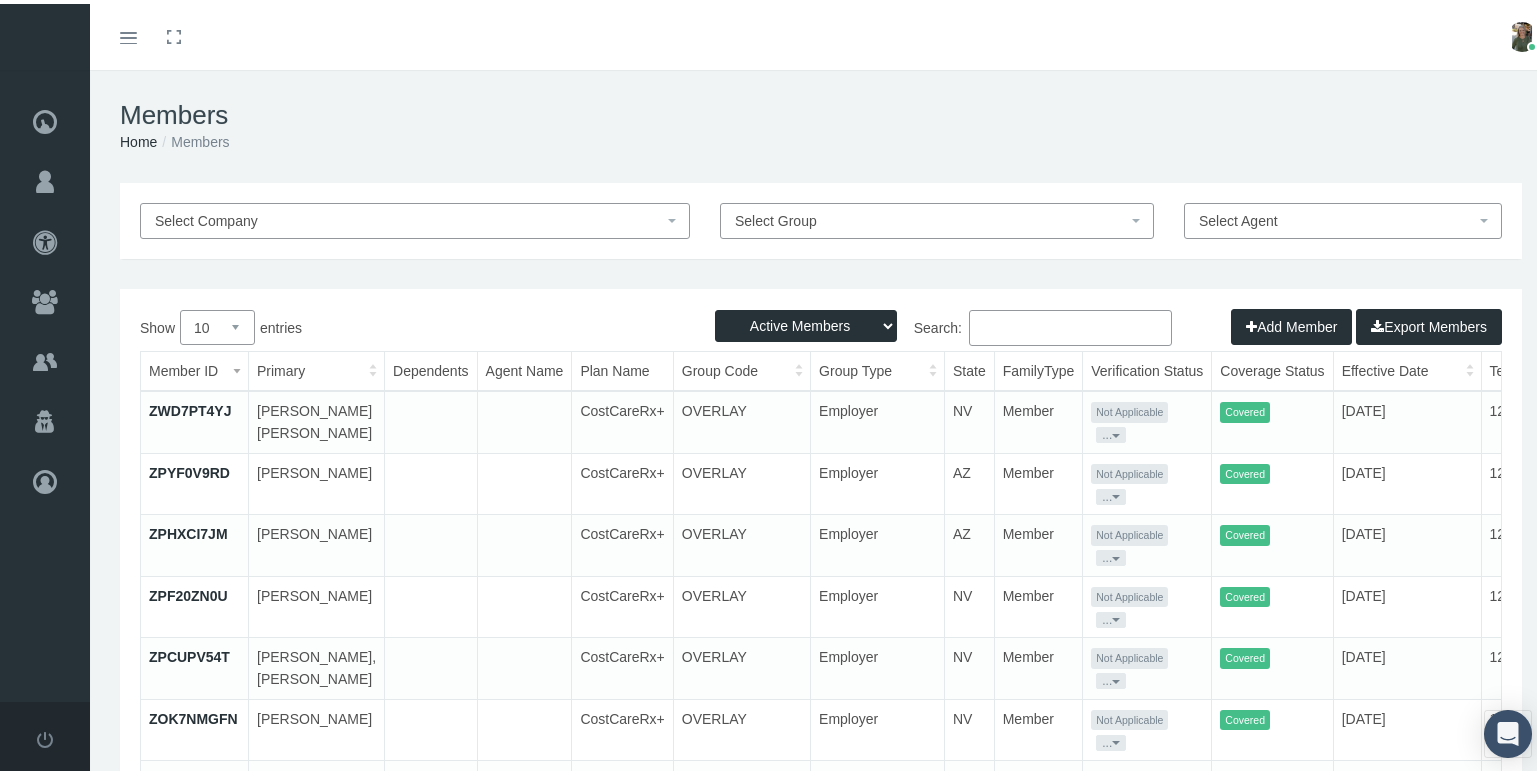 click on "Search:" at bounding box center (1070, 324) 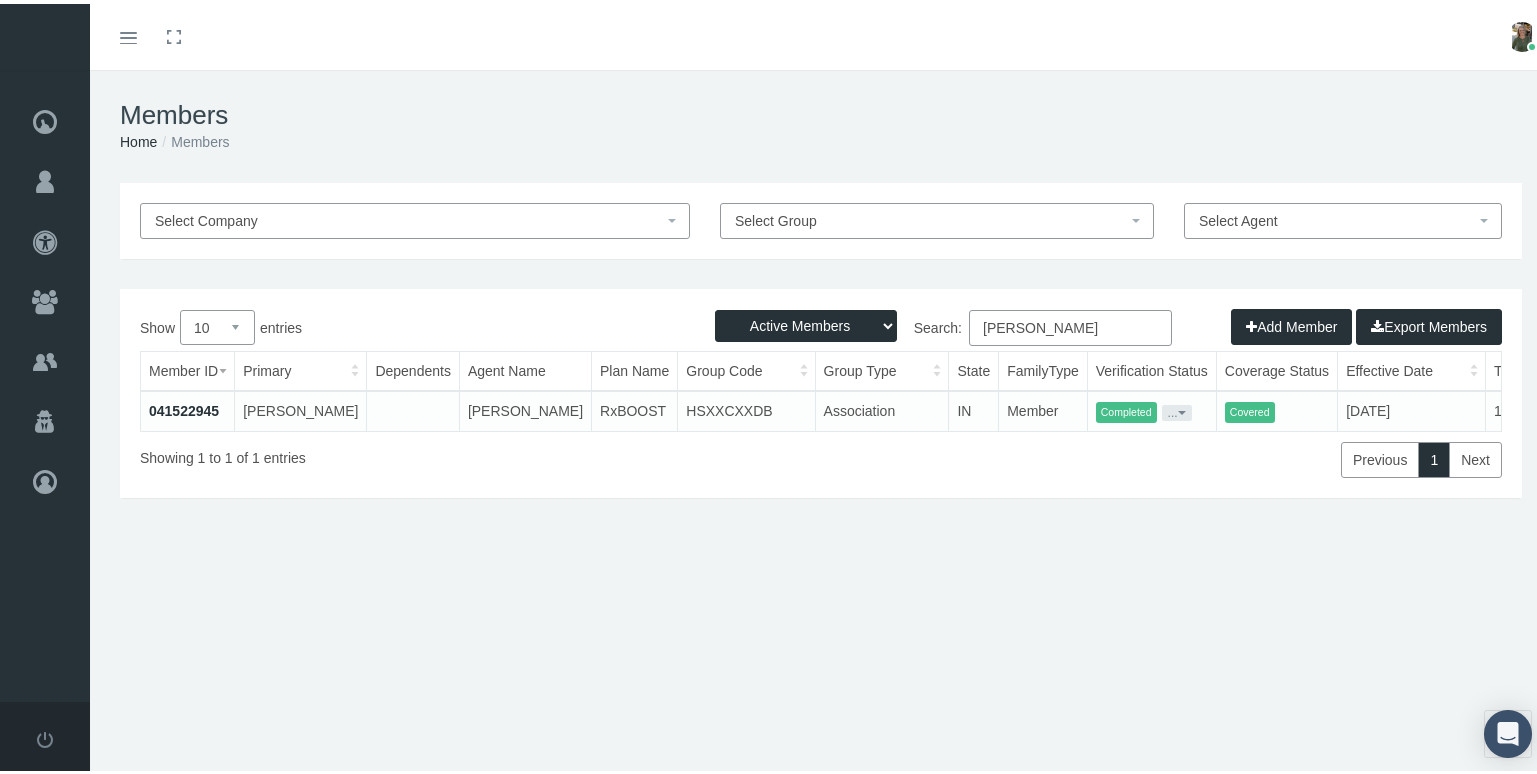 type on "corinne connerton" 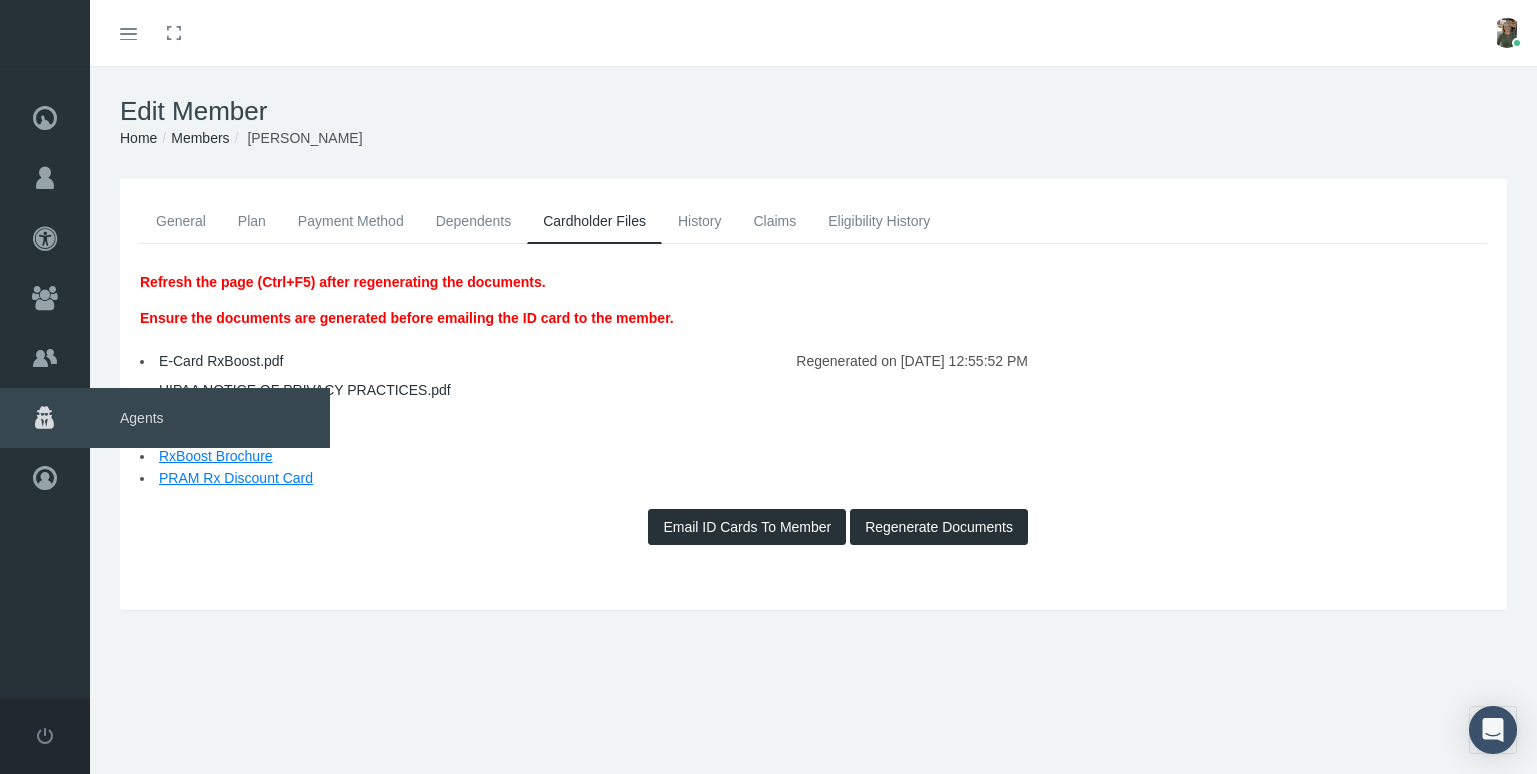 scroll, scrollTop: 0, scrollLeft: 0, axis: both 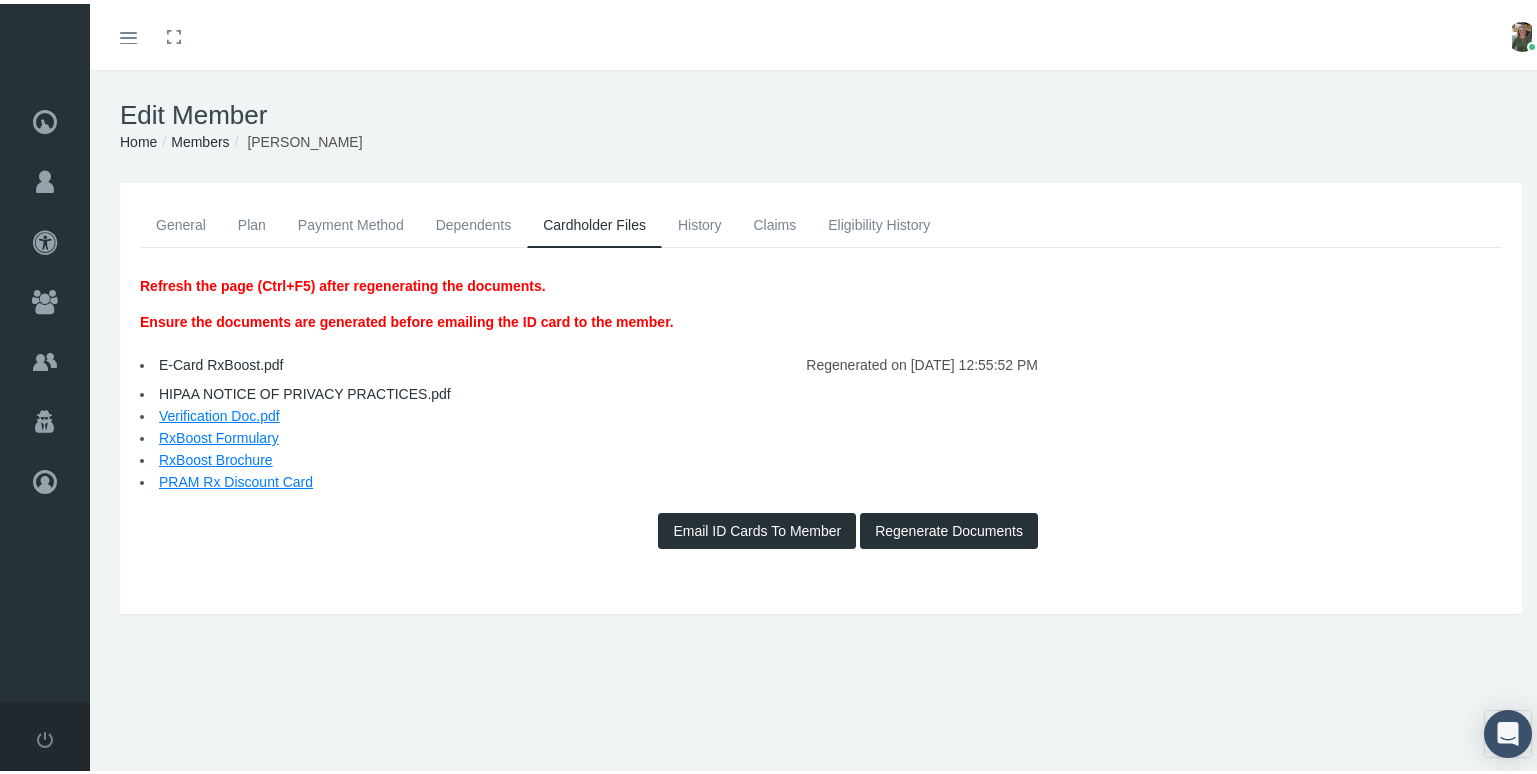click on "General" at bounding box center (181, 221) 